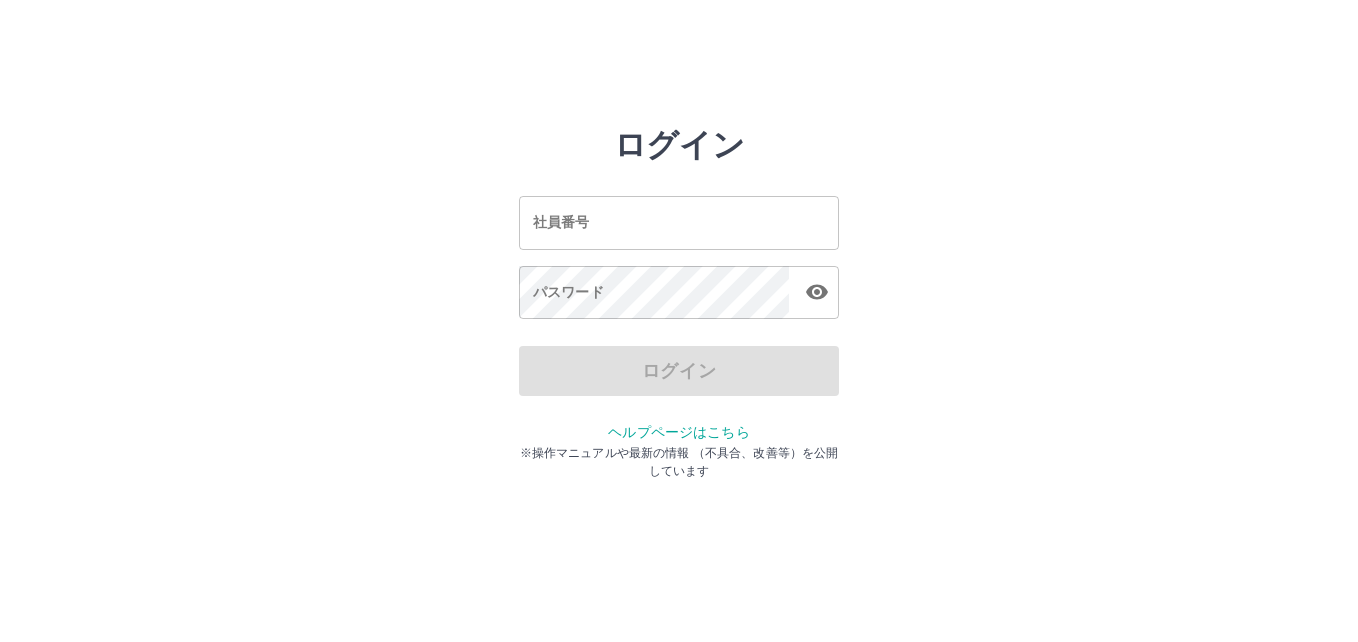 scroll, scrollTop: 0, scrollLeft: 0, axis: both 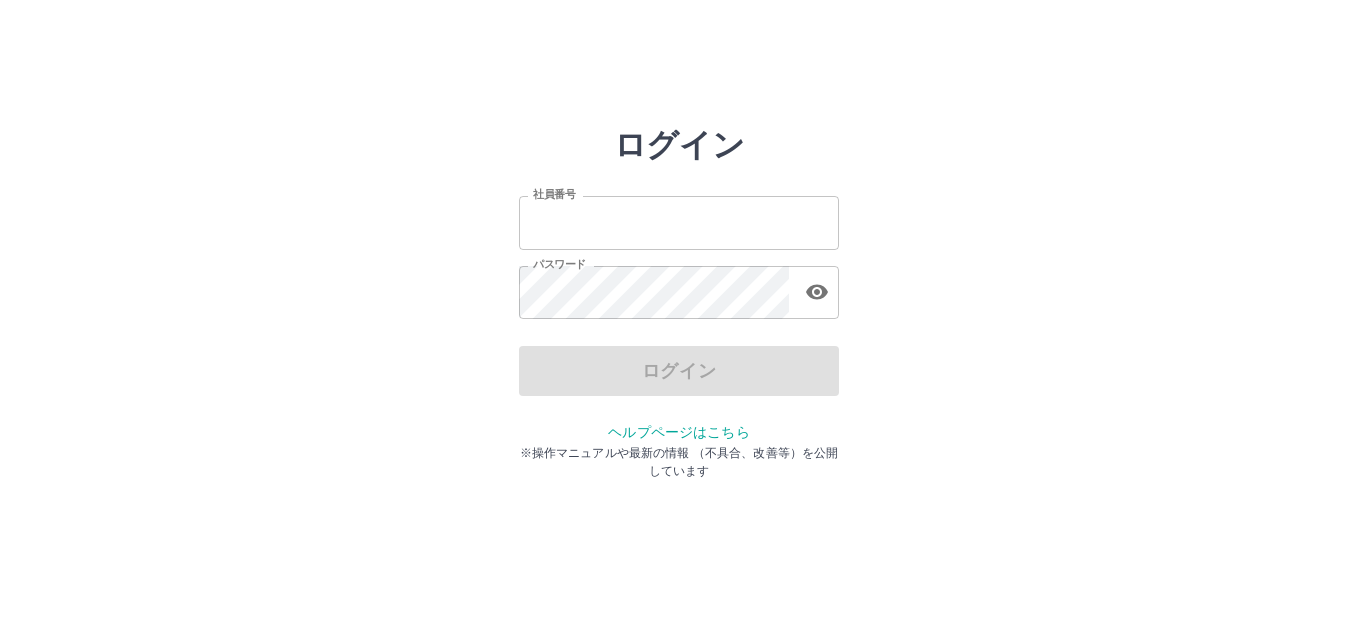 type on "*******" 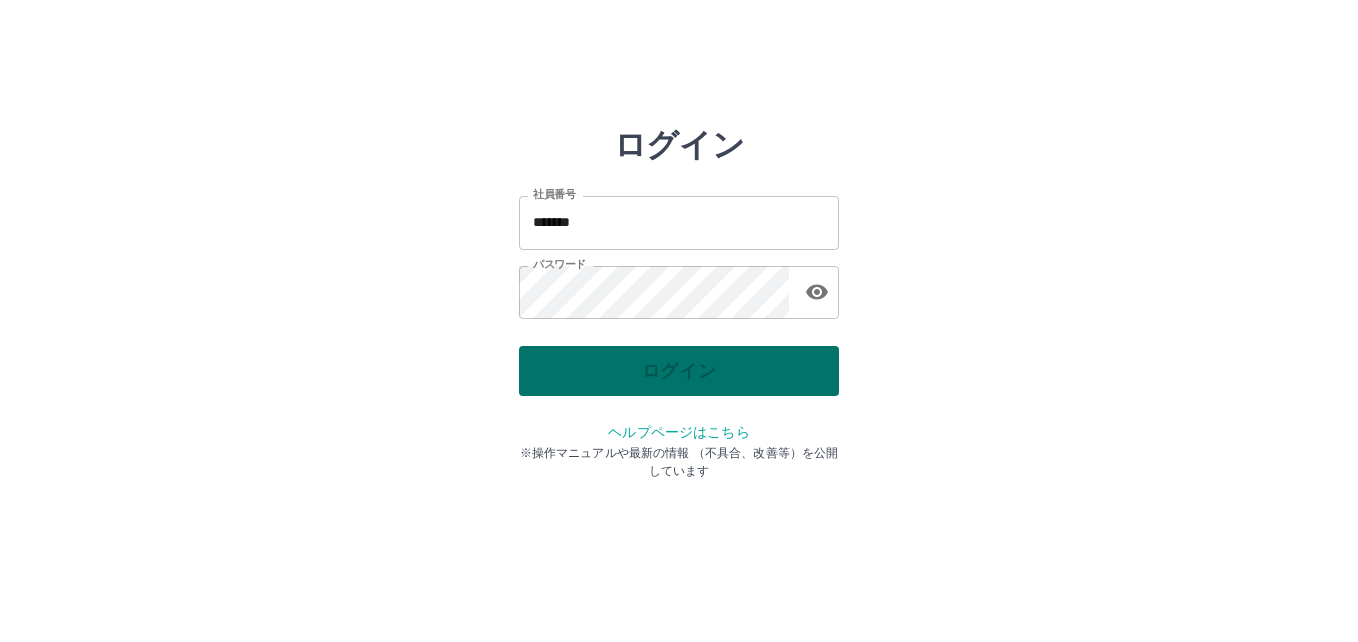 click on "ログイン" at bounding box center (679, 371) 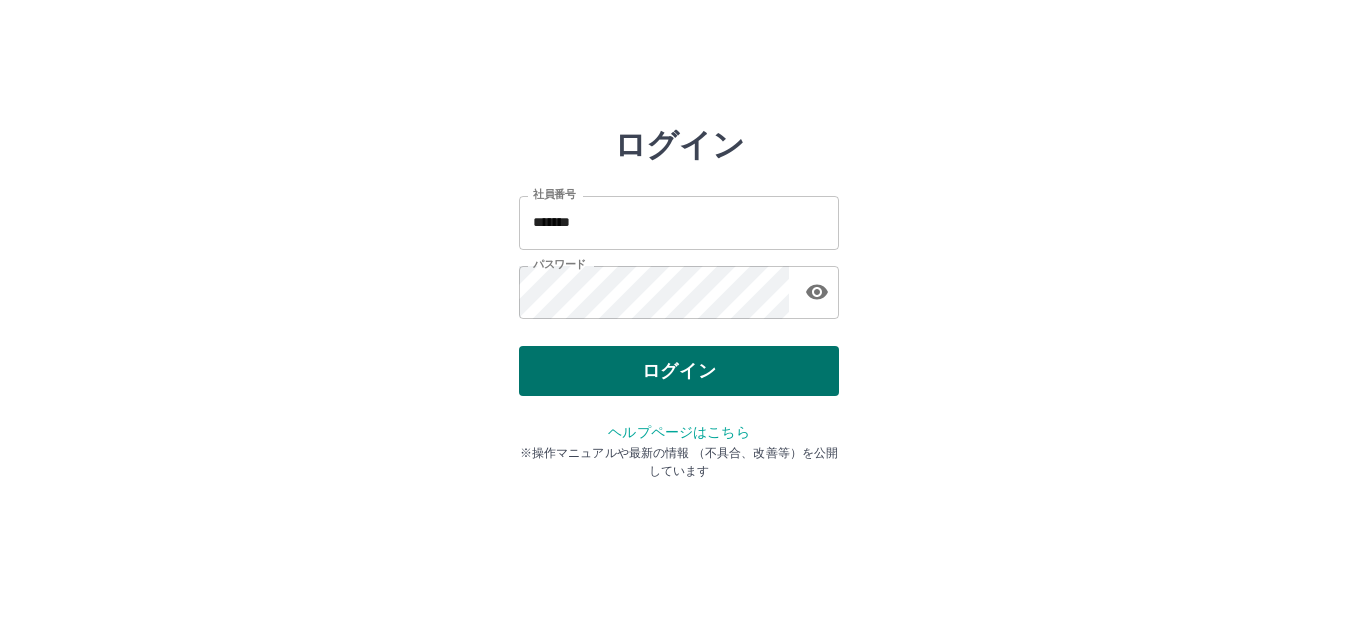 click on "ログイン" at bounding box center (679, 371) 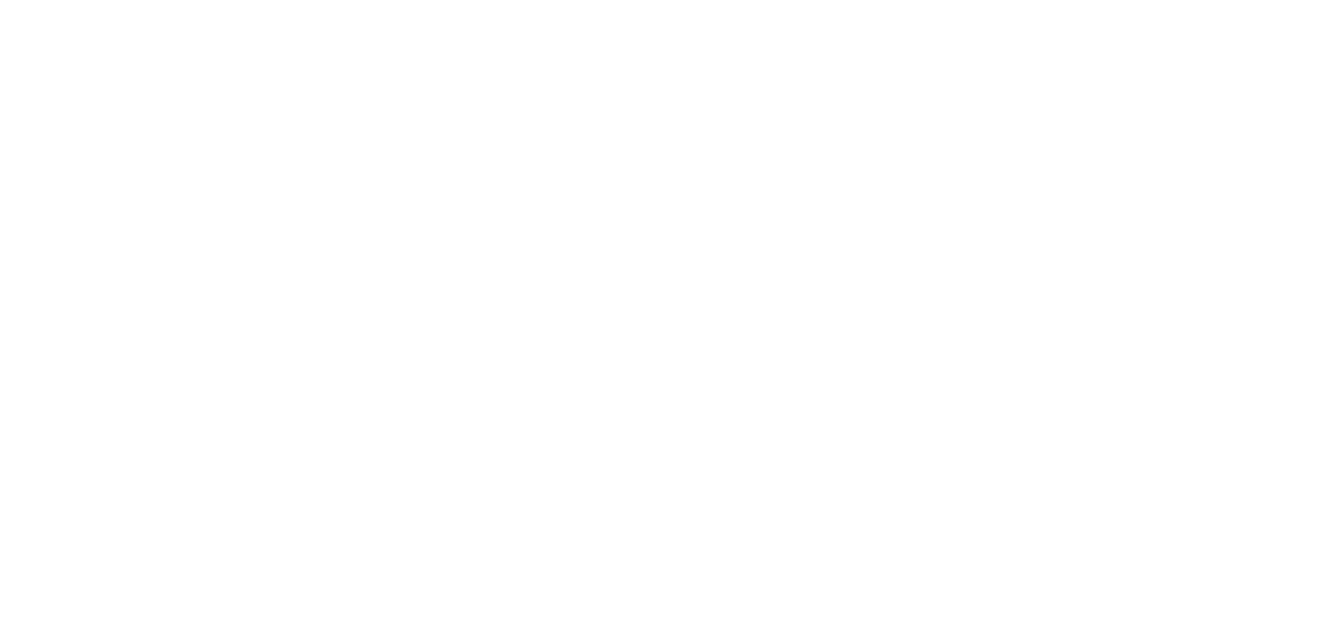 scroll, scrollTop: 0, scrollLeft: 0, axis: both 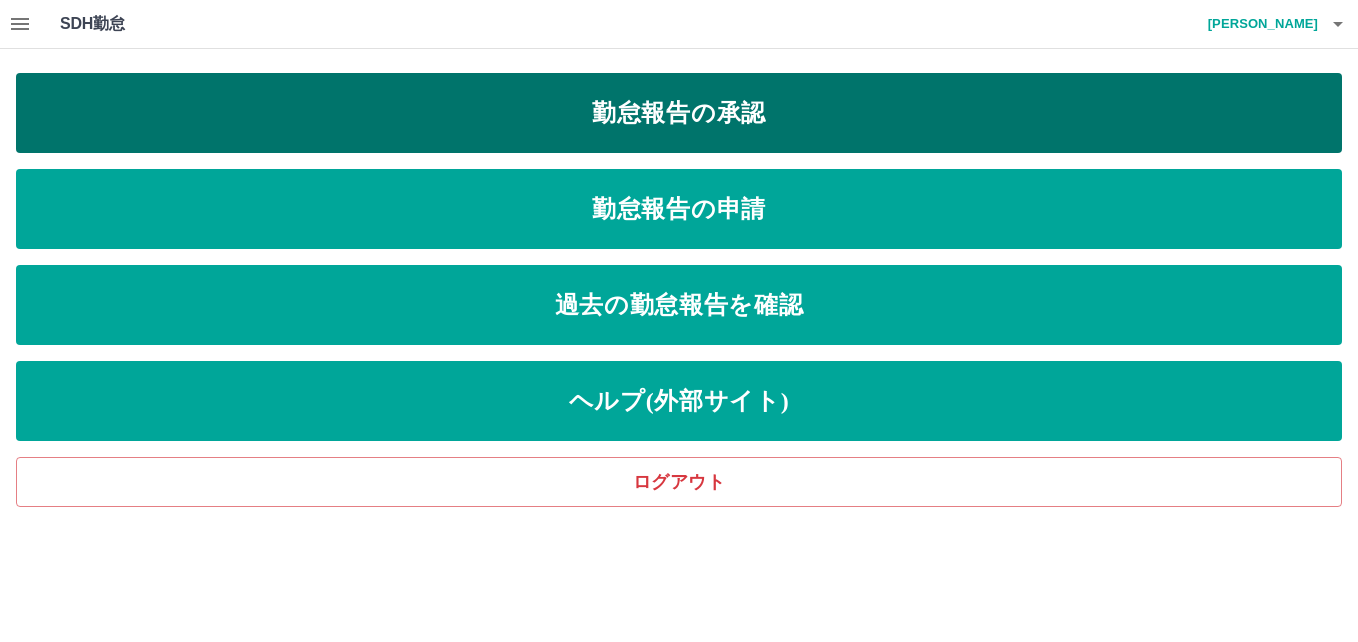 click on "勤怠報告の承認" at bounding box center [679, 113] 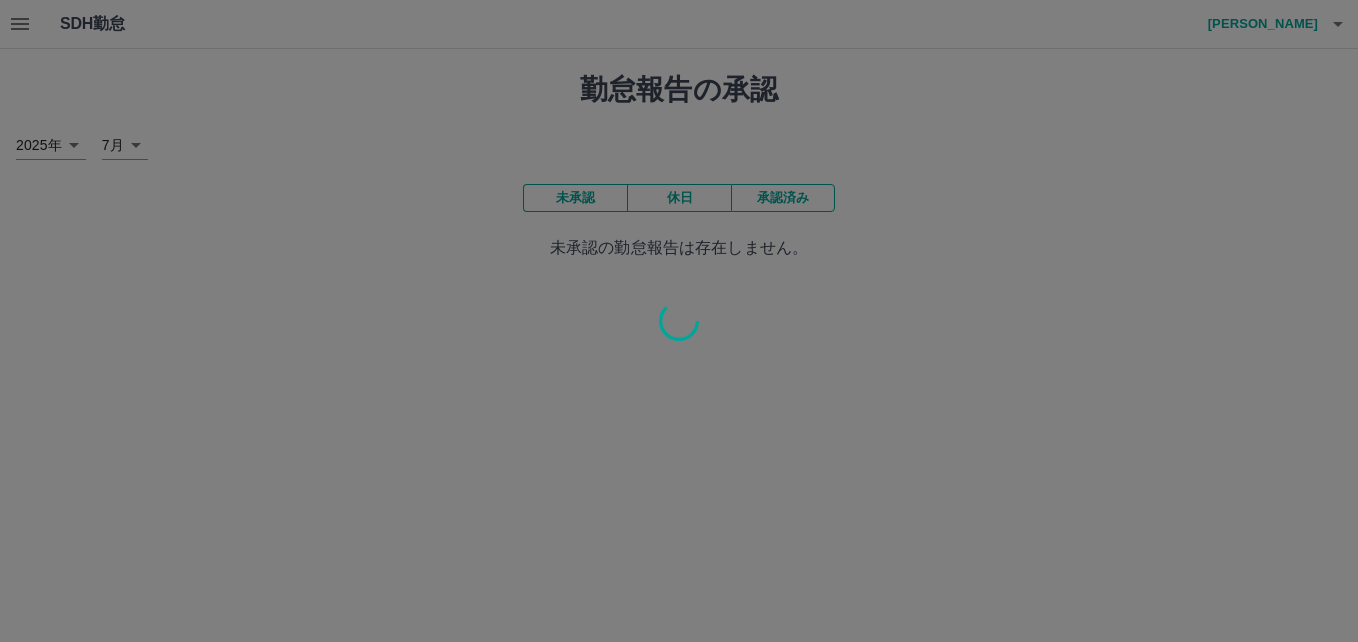 click at bounding box center (679, 321) 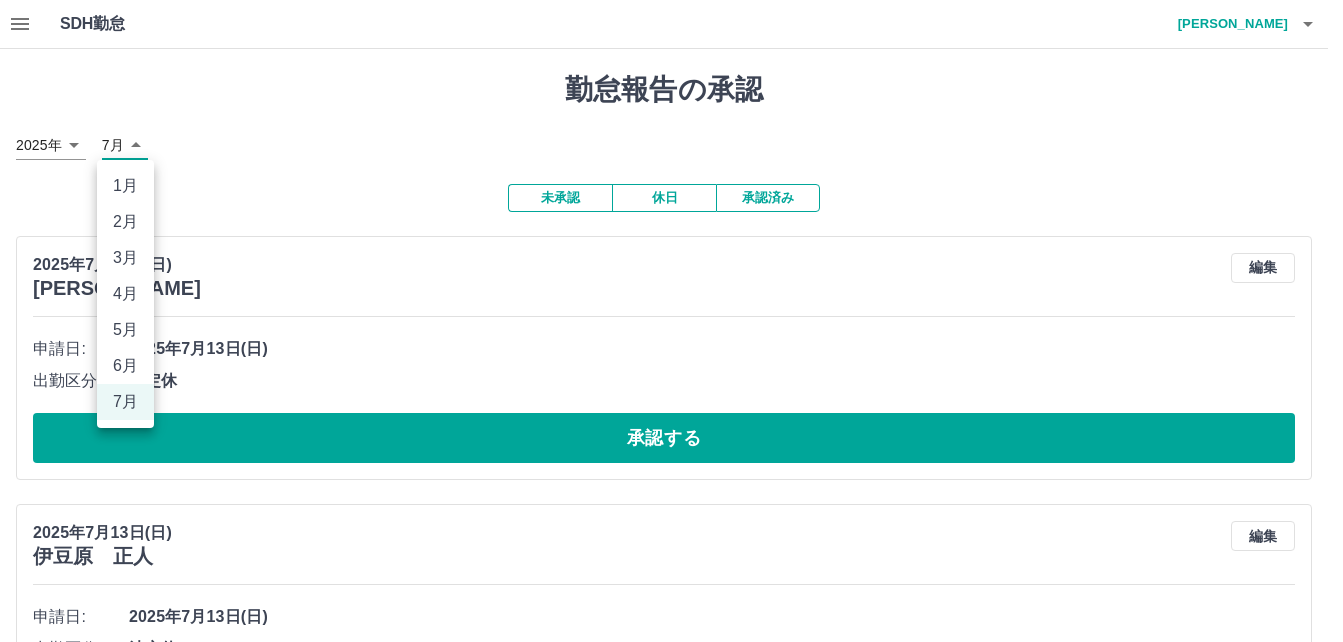 click on "SDH勤怠 本田　礼子 勤怠報告の承認 2025年 **** 7月 * 未承認 休日 承認済み 2025年7月13日(日) 光岡　和代 編集 申請日: 2025年7月13日(日) 出勤区分: 法定休 承認する 2025年7月13日(日) 伊豆原　正人 編集 申請日: 2025年7月13日(日) 出勤区分: 法定休 承認する 2025年7月12日(土) 伊豆原　正人 編集 申請日: 2025年7月12日(土) 出勤区分: 休日 承認する 2025年7月12日(土) 光岡　和代 編集 申請日: 2025年7月12日(土) 出勤区分: 休日 承認する 2025年7月12日(土) 田野辺　美由紀 編集 申請日: 2025年7月12日(土) 出勤区分: 休日 承認する 2025年7月12日(土) 竹渓　葉子 編集 申請日: 2025年7月12日(土) 出勤区分: 休日 承認する 2025年7月11日(金) 中島　栄光 編集 申請日: 2025年7月11日(金) 出勤区分: 出勤 始業時刻: 12:45 終業時刻: 18:00 休憩時間: 0分 コメント: 所定開始: 12:45 所定終業: 18:00 所定休憩: 00:00 0分" at bounding box center [671, 4661] 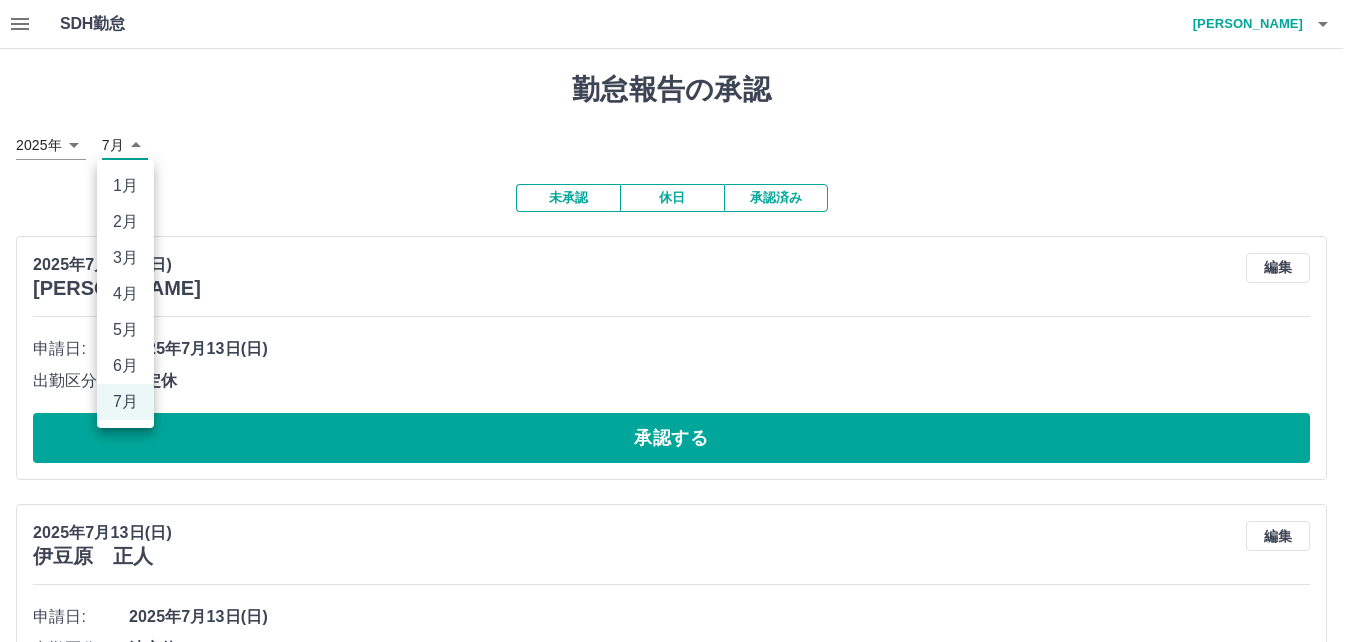 click on "6月" at bounding box center (125, 366) 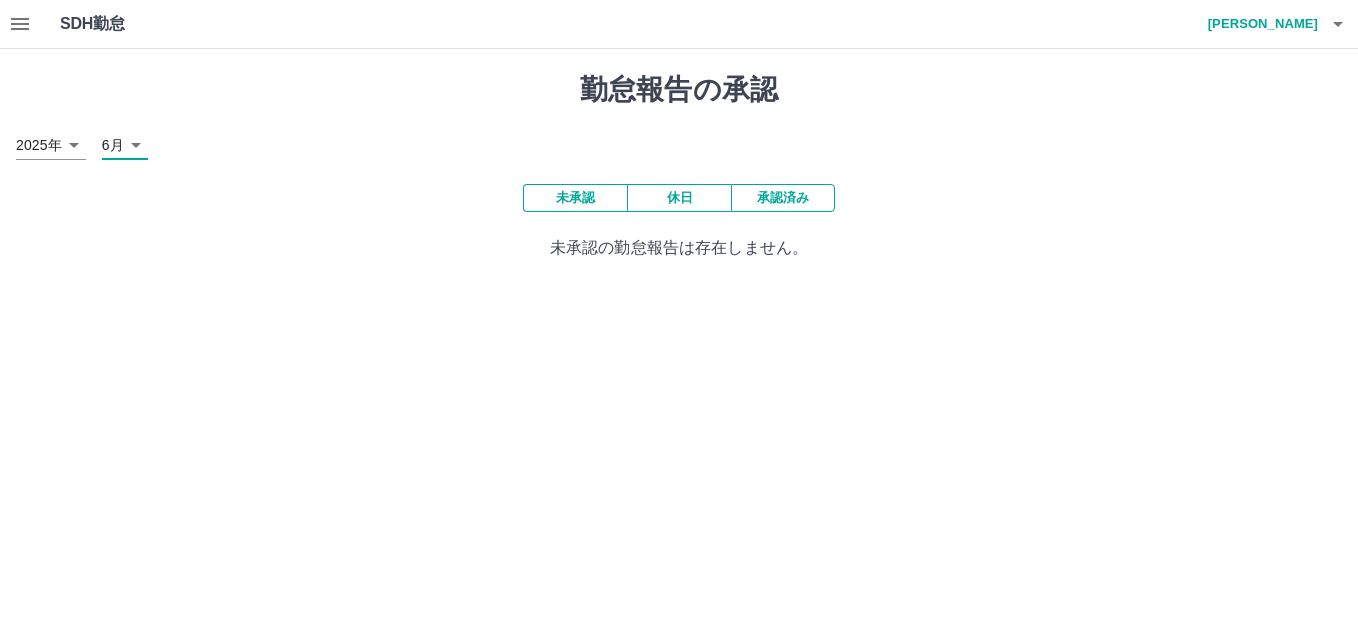click on "SDH勤怠 本田　礼子 勤怠報告の承認 2025年 **** 6月 * 未承認 休日 承認済み 未承認の勤怠報告は存在しません。 SDH勤怠" at bounding box center (679, 142) 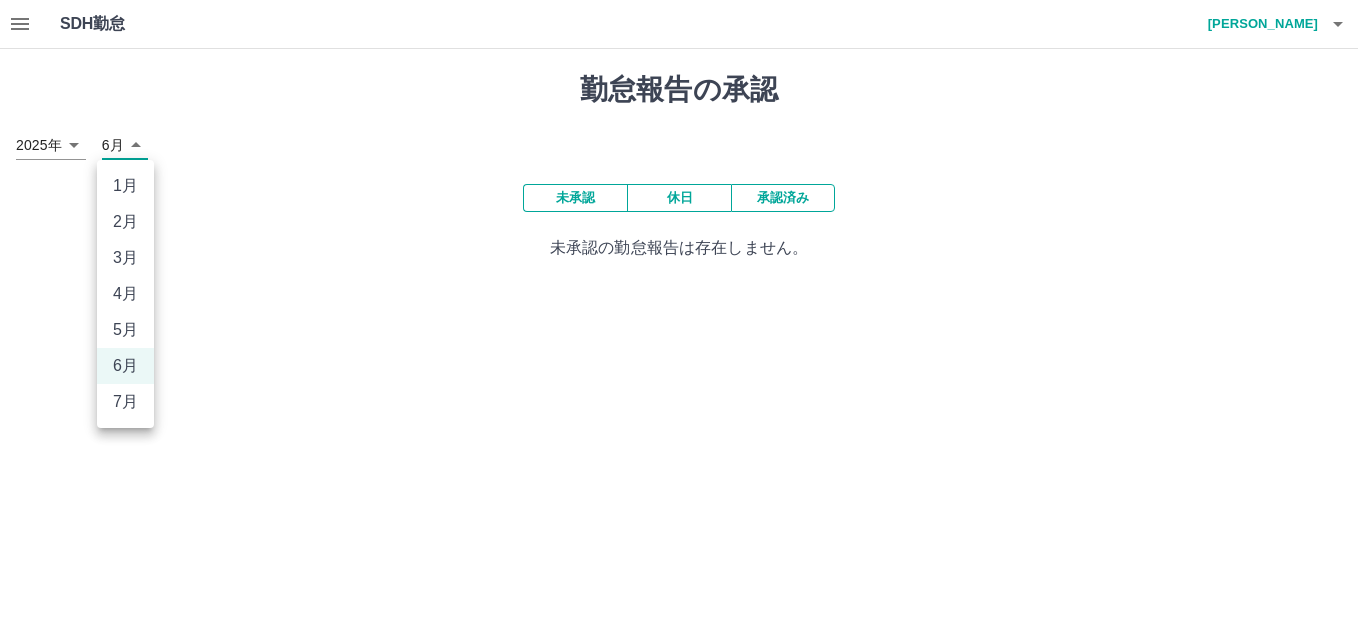 click on "7月" at bounding box center [125, 402] 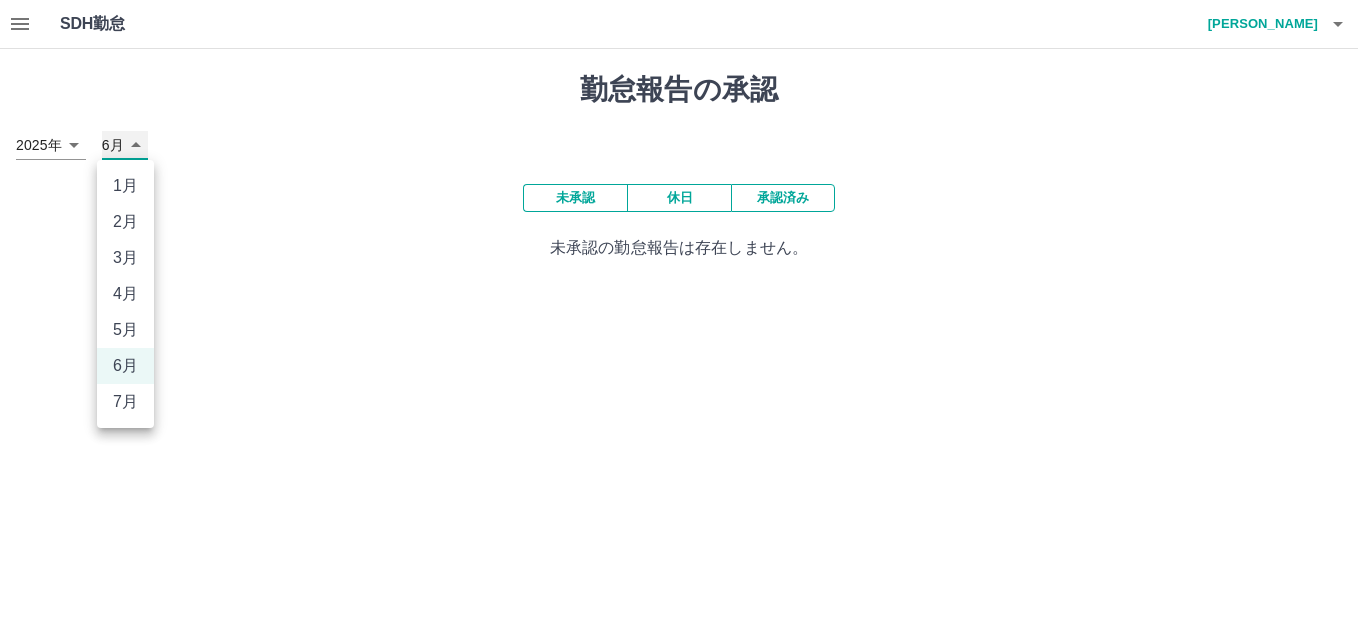 type on "*" 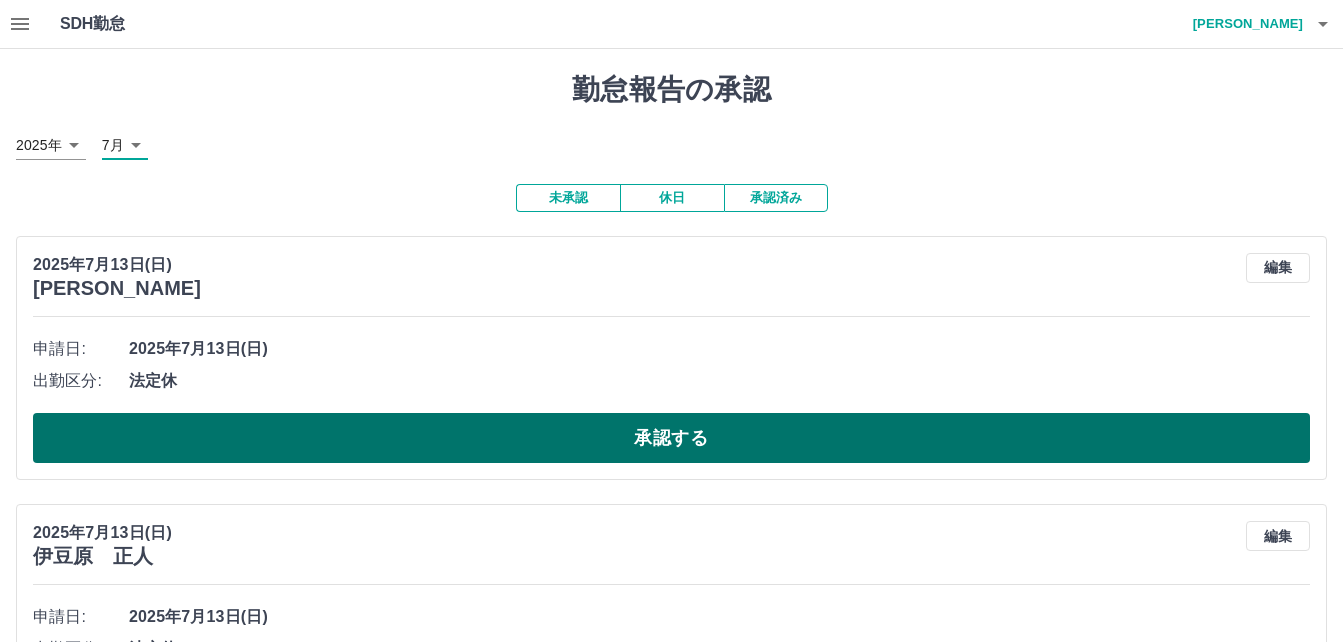 click on "承認する" at bounding box center (671, 438) 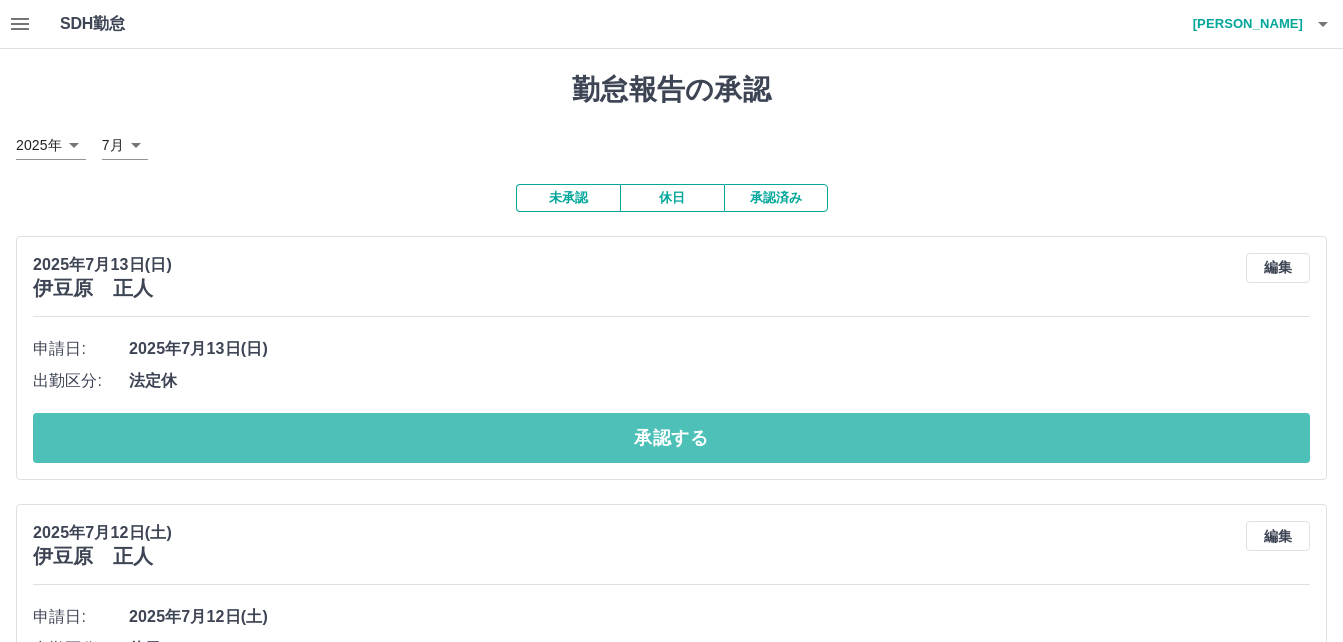 drag, startPoint x: 624, startPoint y: 439, endPoint x: 670, endPoint y: 394, distance: 64.3506 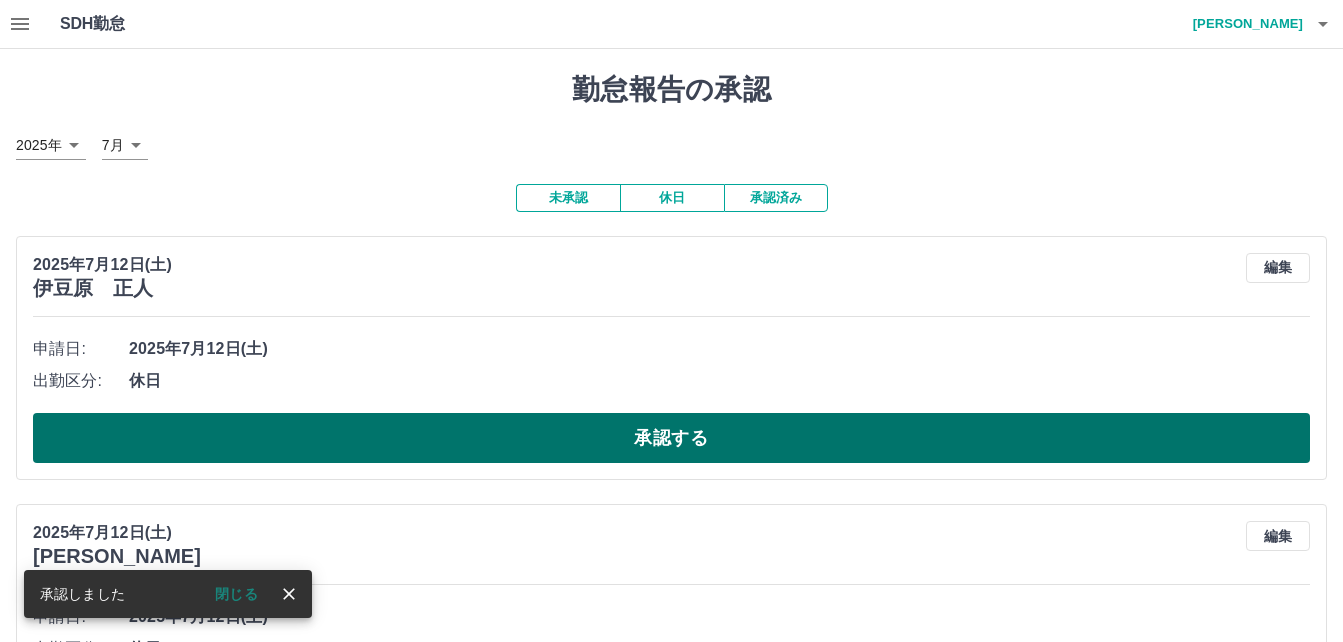 click on "承認する" at bounding box center [671, 438] 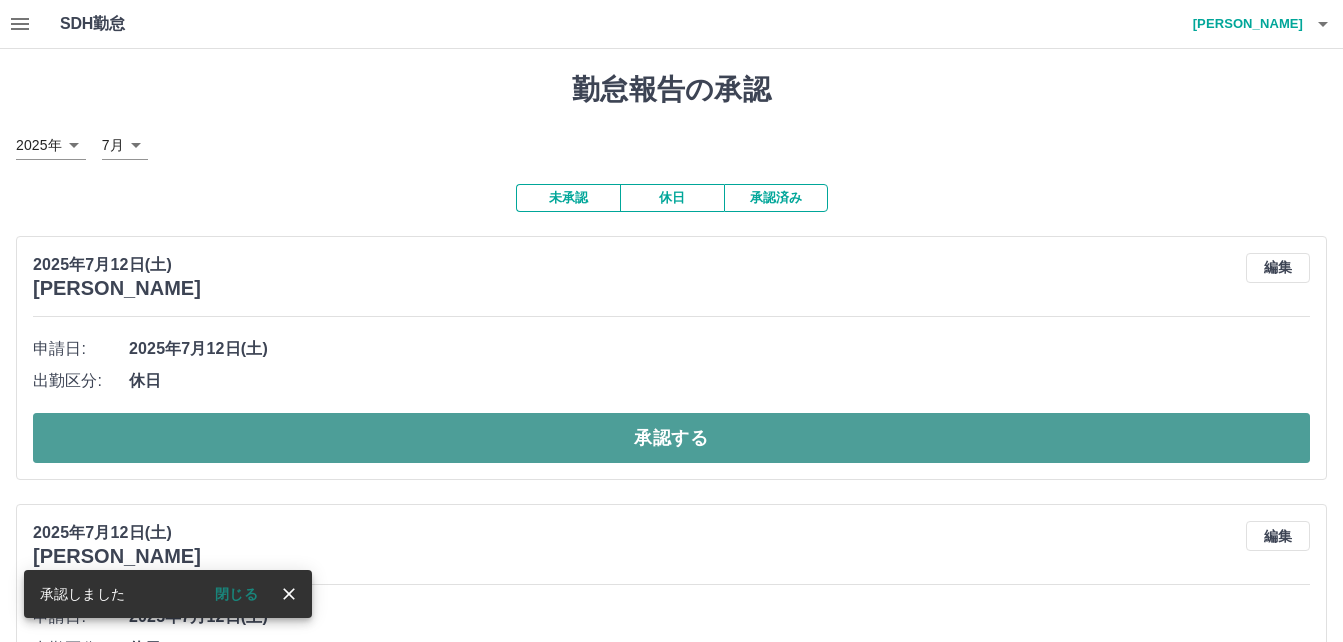 click on "承認する" at bounding box center [671, 438] 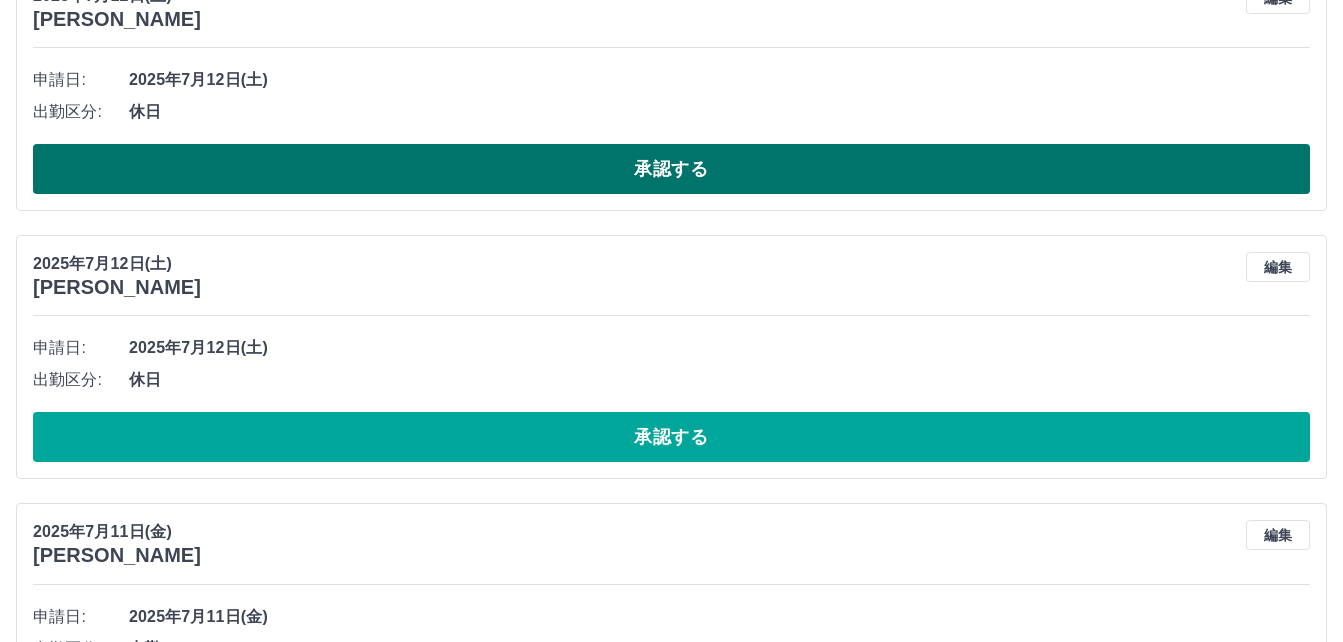 scroll, scrollTop: 300, scrollLeft: 0, axis: vertical 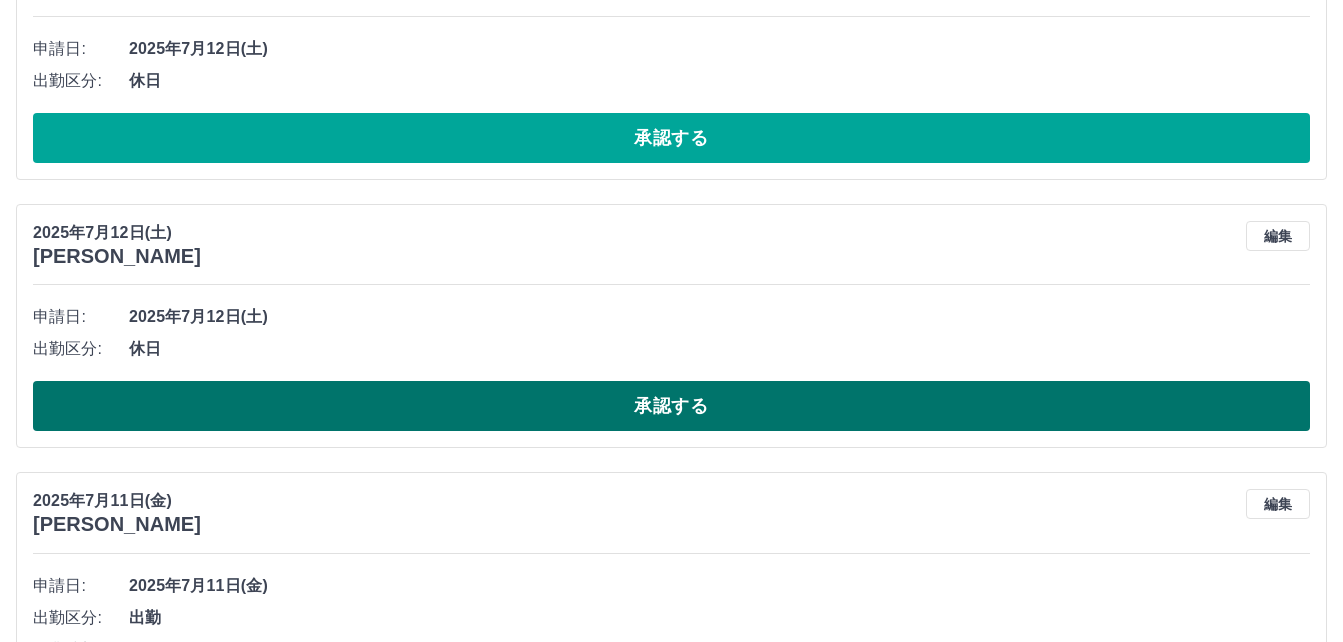 click on "承認する" at bounding box center (671, 406) 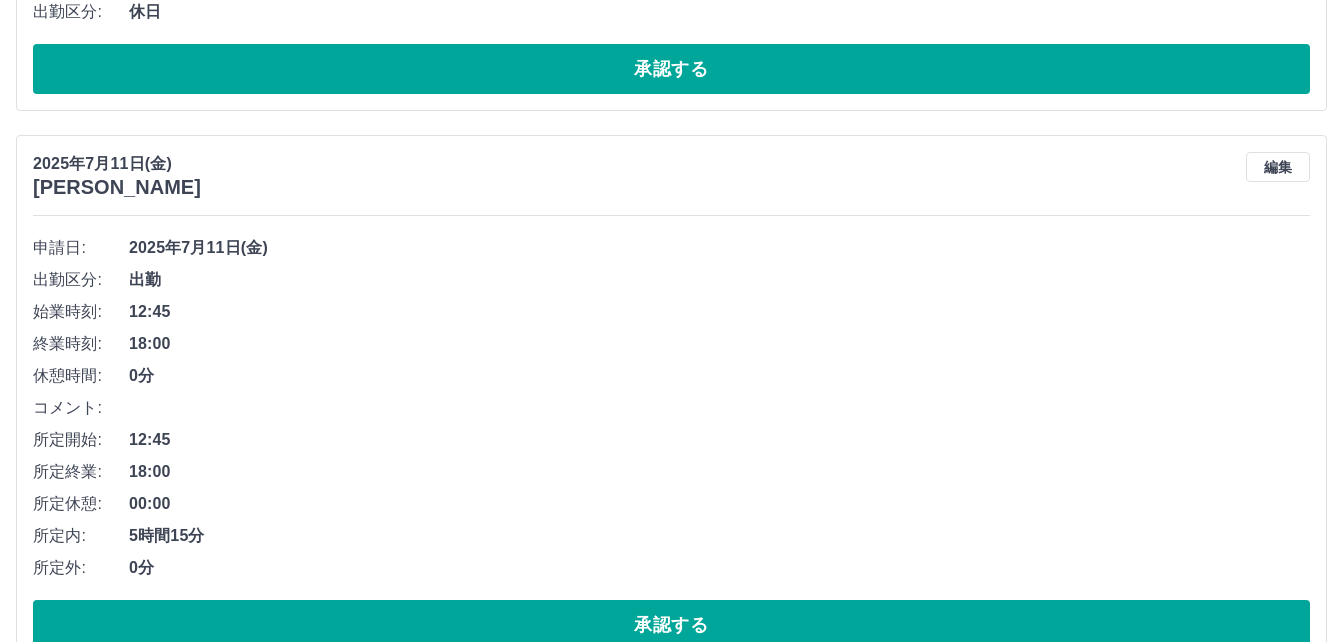 scroll, scrollTop: 400, scrollLeft: 0, axis: vertical 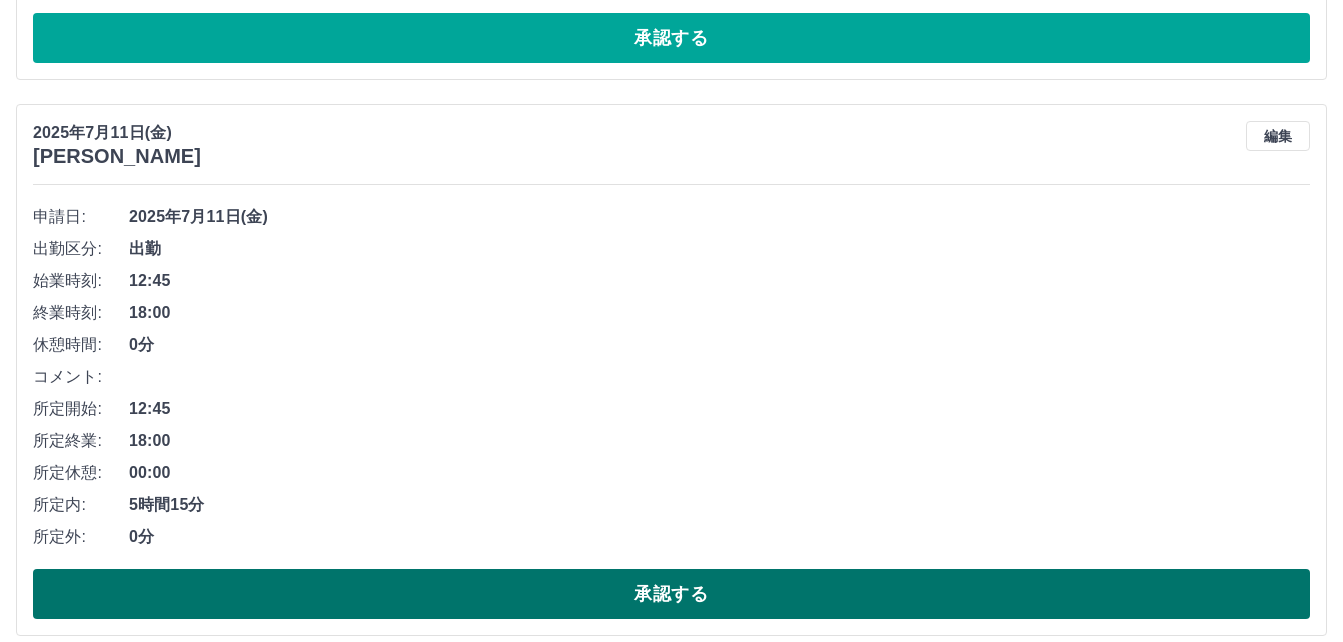 drag, startPoint x: 346, startPoint y: 596, endPoint x: 353, endPoint y: 583, distance: 14.764823 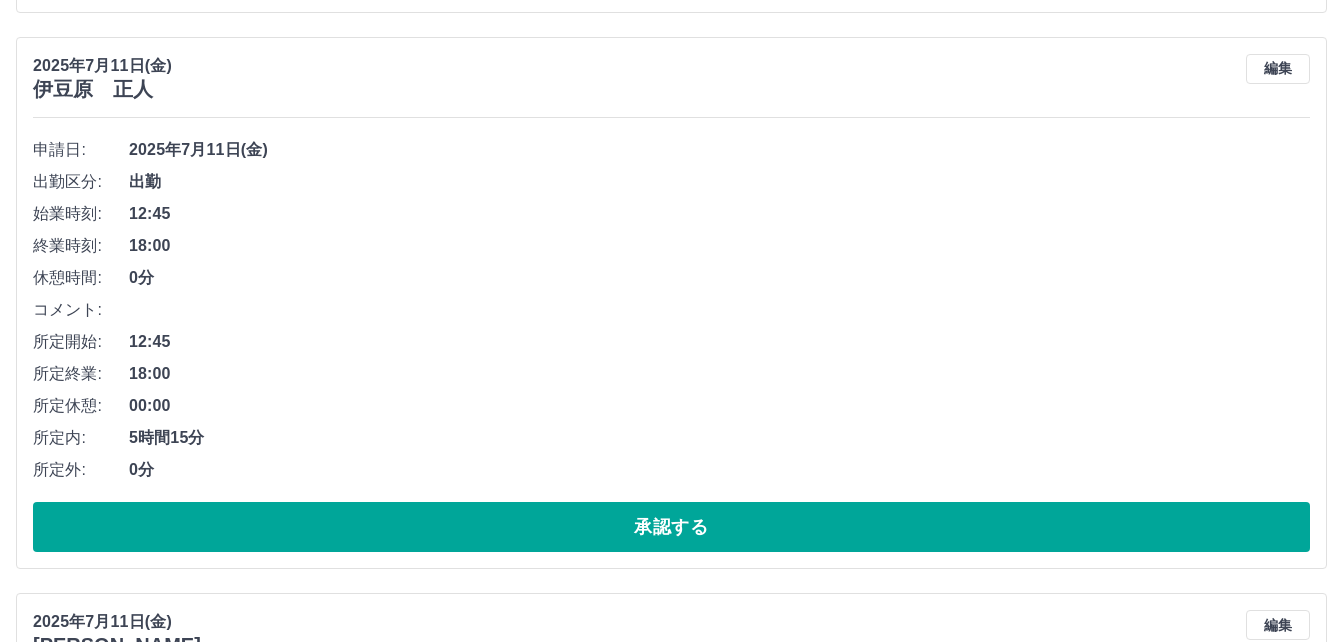 scroll, scrollTop: 1600, scrollLeft: 0, axis: vertical 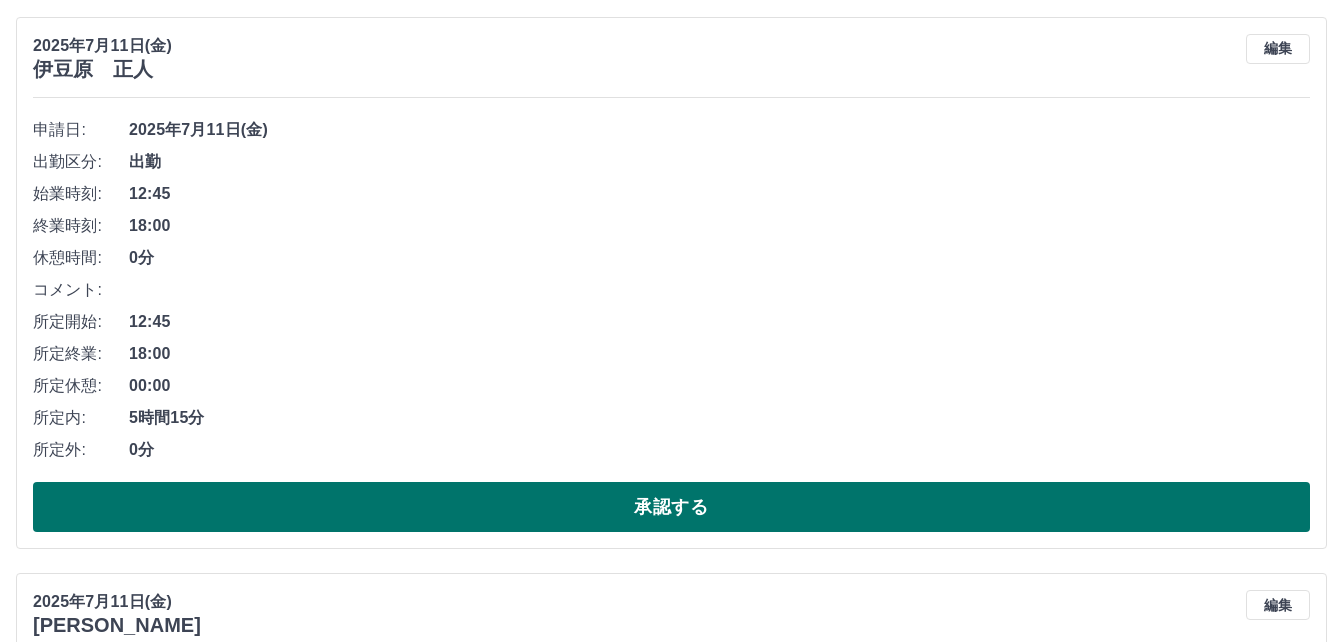 click on "承認する" at bounding box center (671, 507) 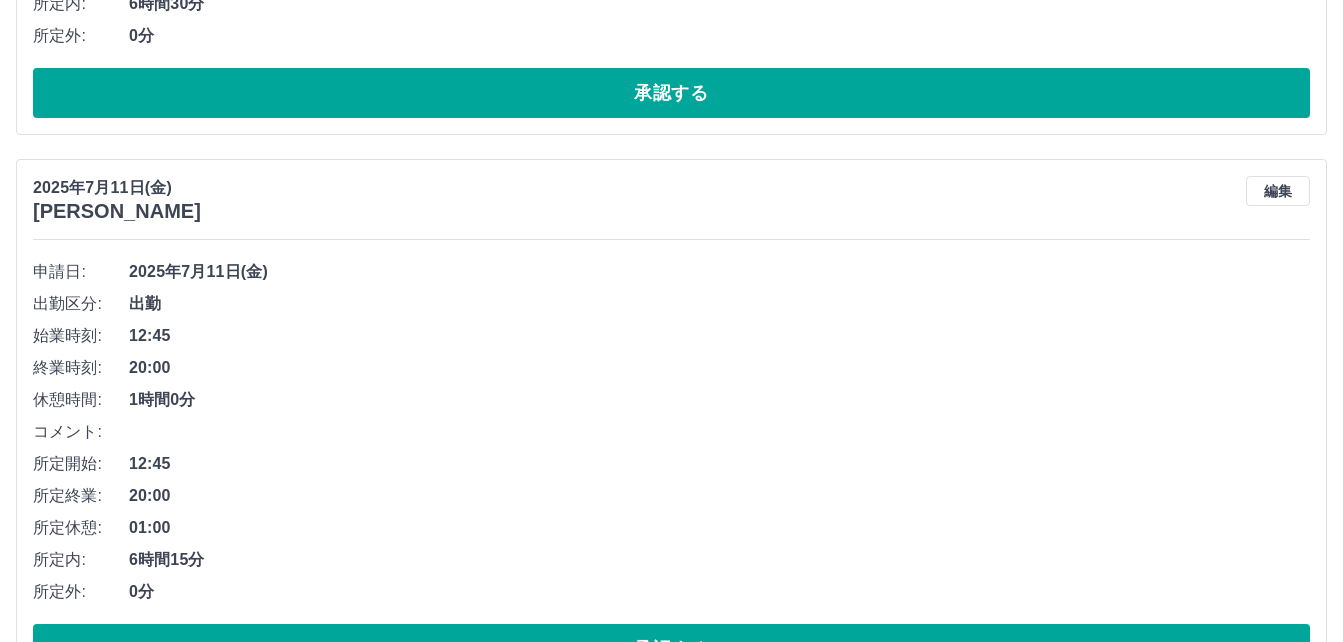 scroll, scrollTop: 2144, scrollLeft: 0, axis: vertical 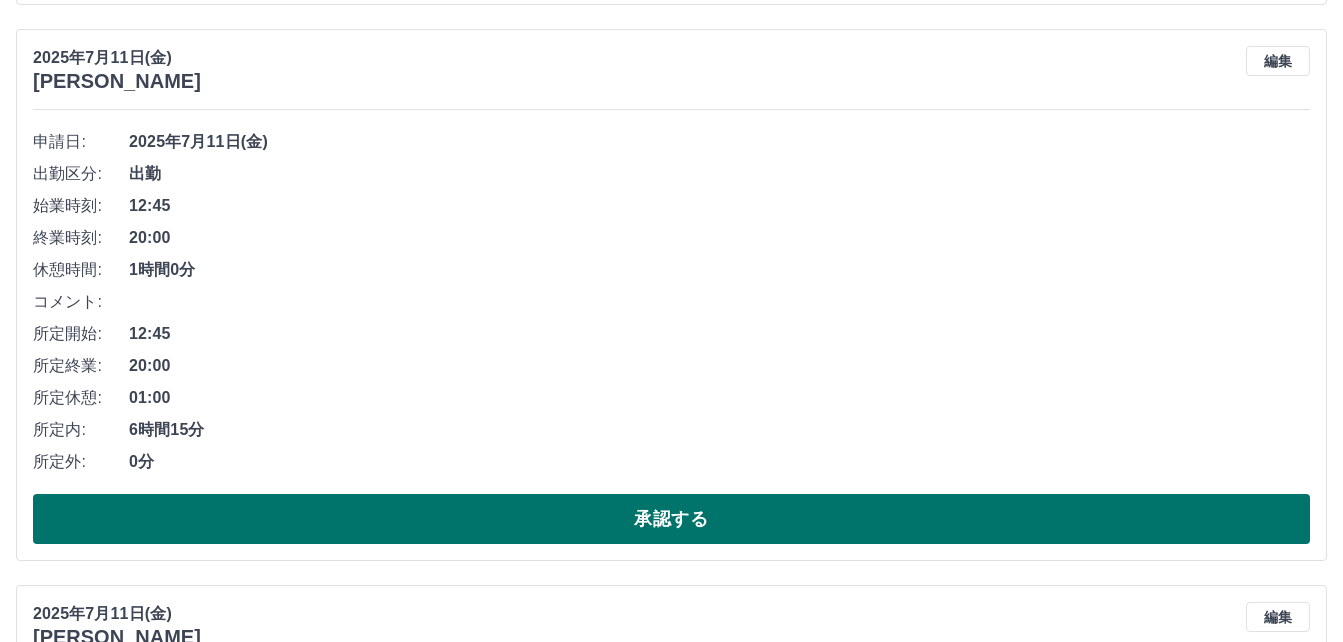 click on "承認する" at bounding box center [671, 519] 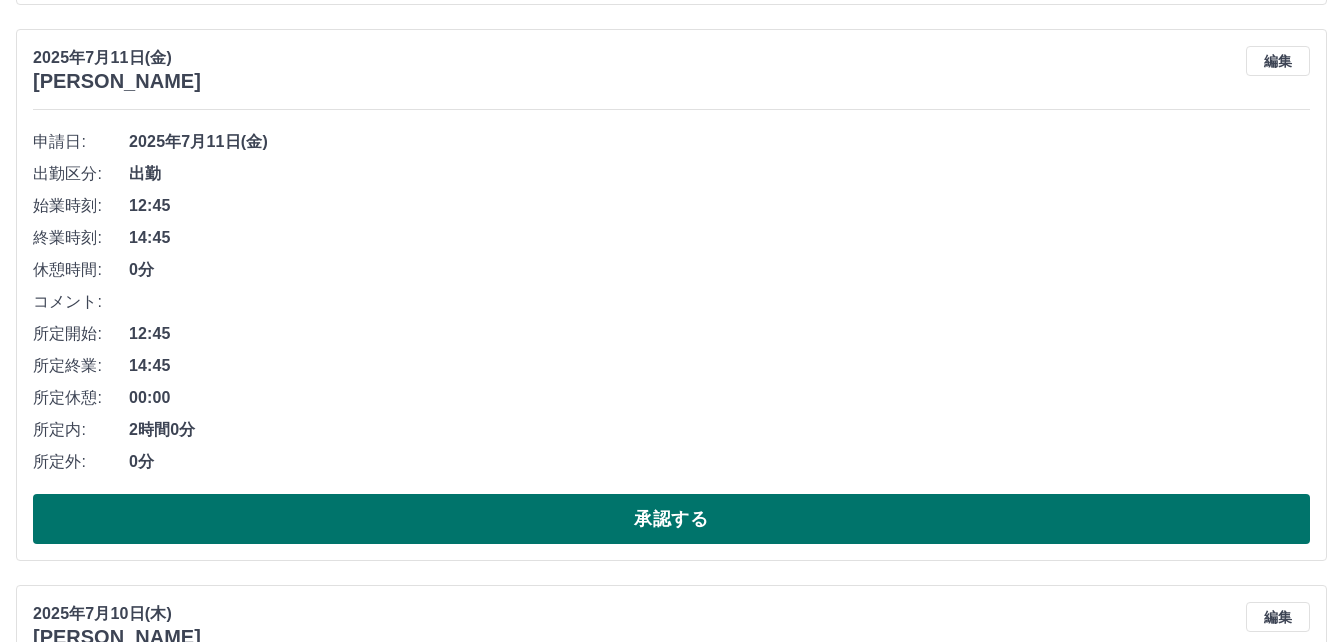 click on "承認する" at bounding box center [671, 519] 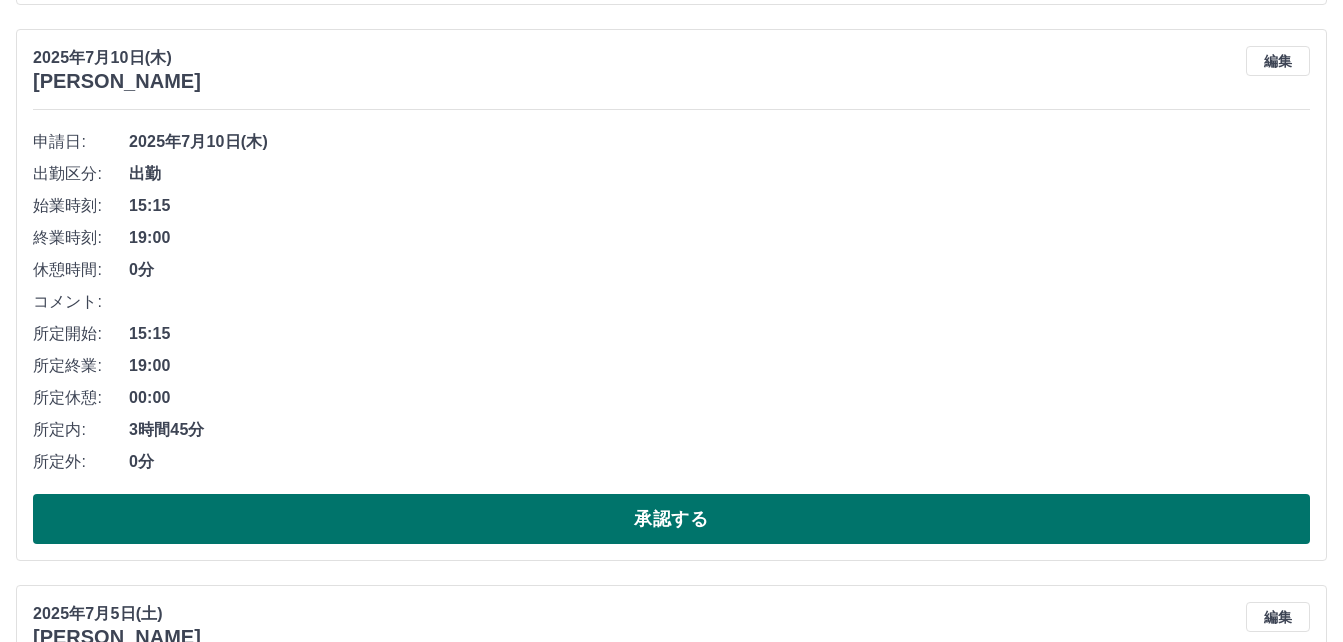 click on "承認する" at bounding box center [671, 519] 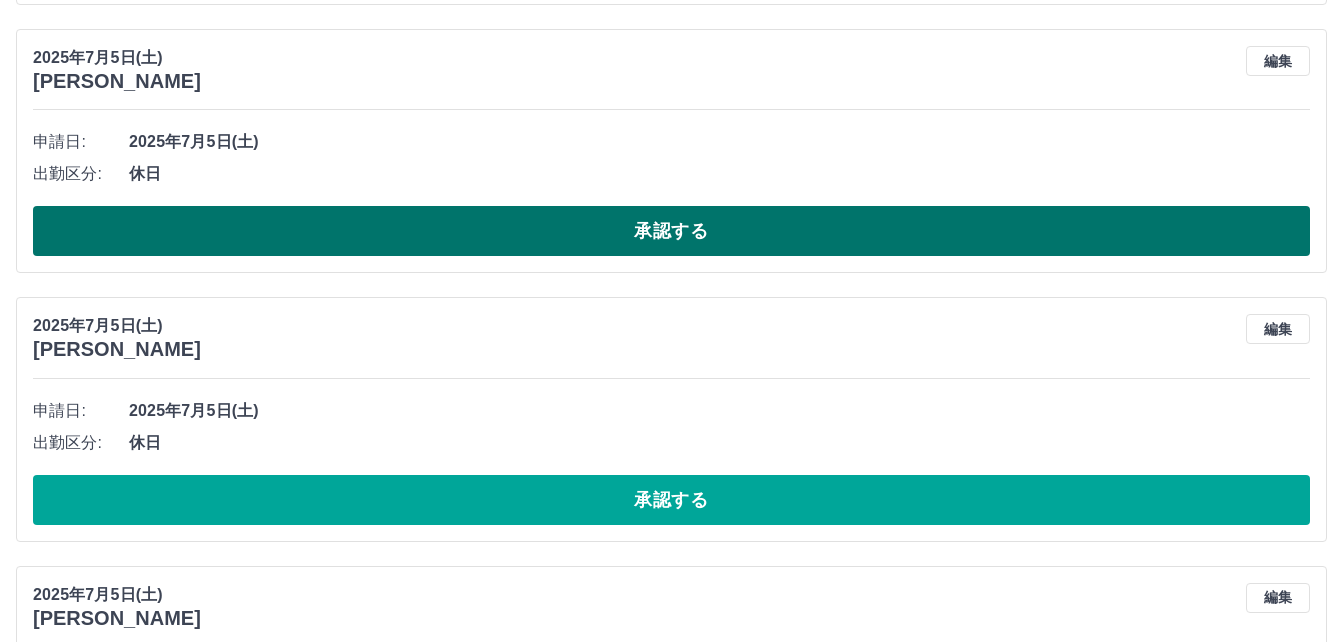 click on "承認する" at bounding box center [671, 231] 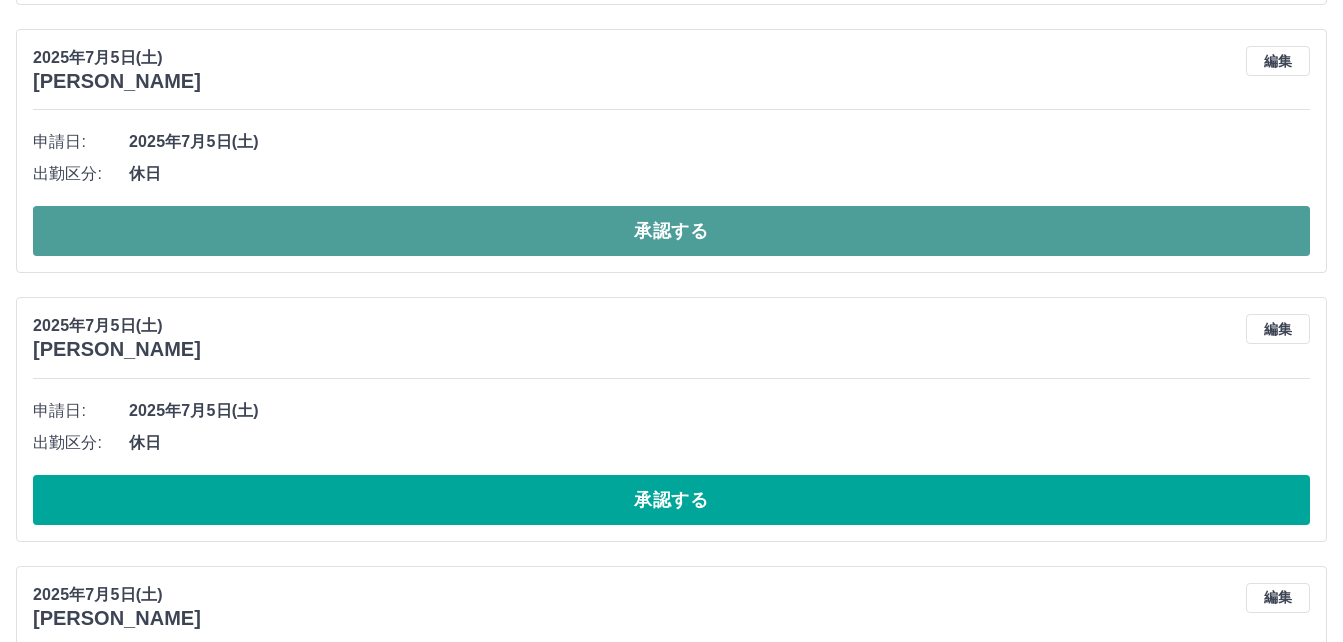 click on "承認する" at bounding box center (671, 231) 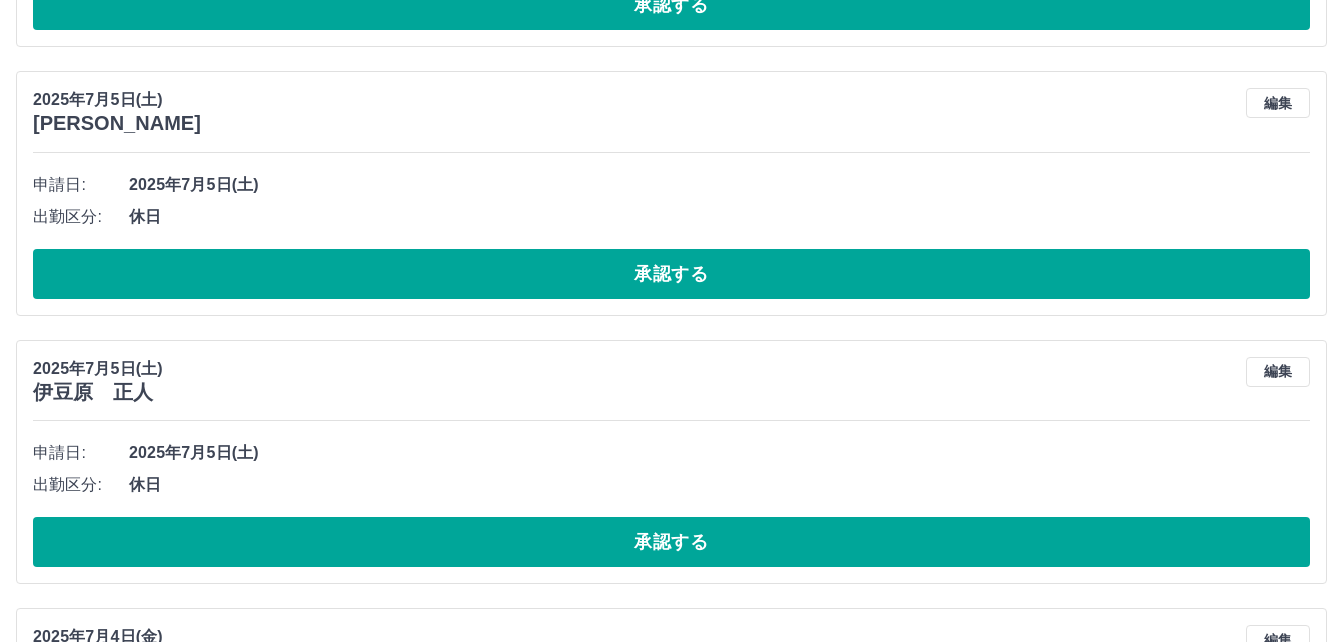 scroll, scrollTop: 2444, scrollLeft: 0, axis: vertical 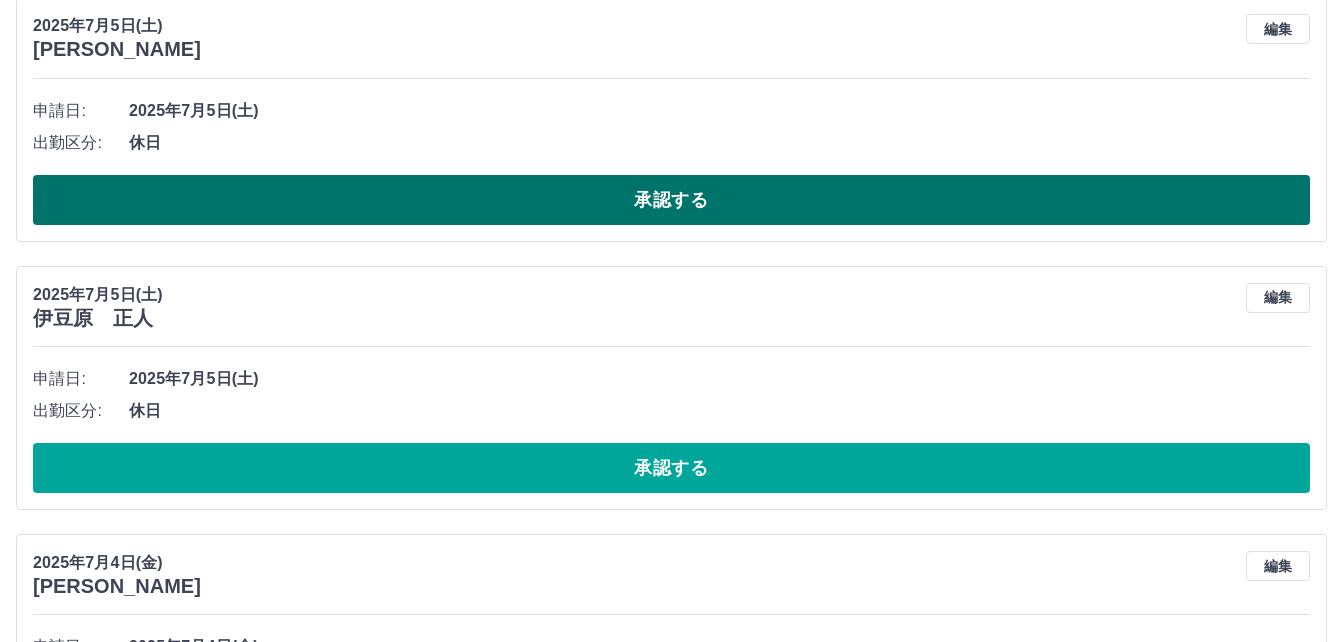 click on "承認する" at bounding box center (671, 200) 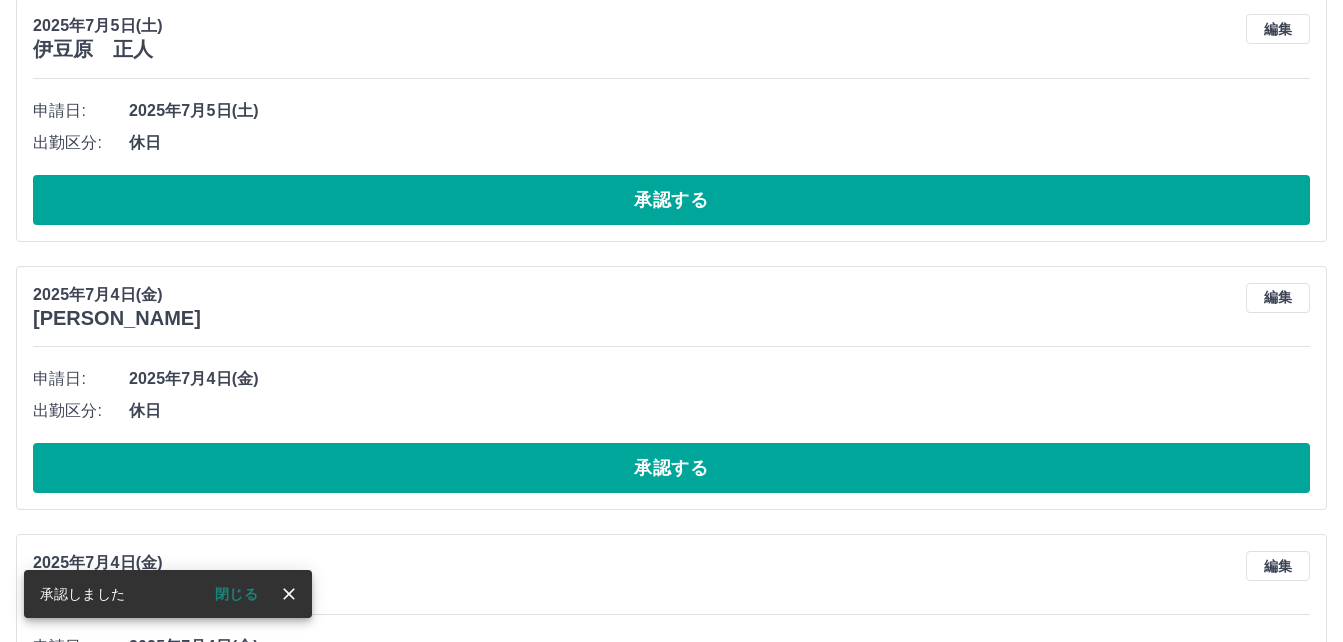 scroll, scrollTop: 2175, scrollLeft: 0, axis: vertical 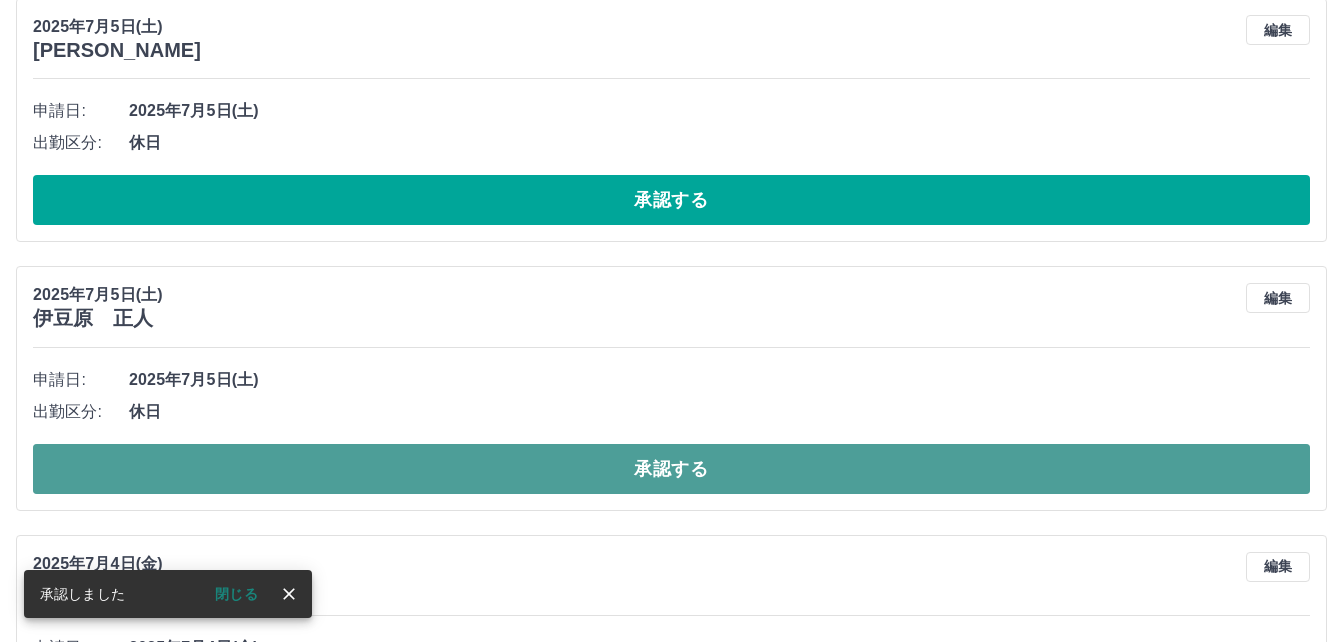 click on "承認する" at bounding box center (671, 469) 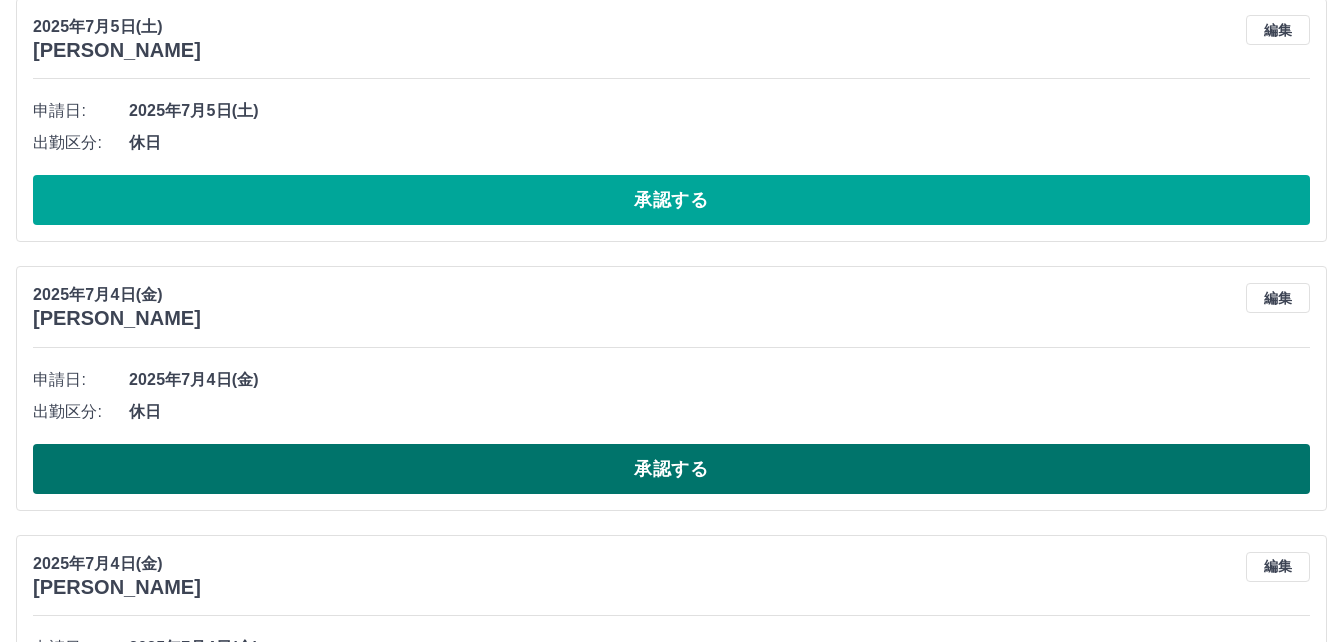 click on "承認する" at bounding box center (671, 469) 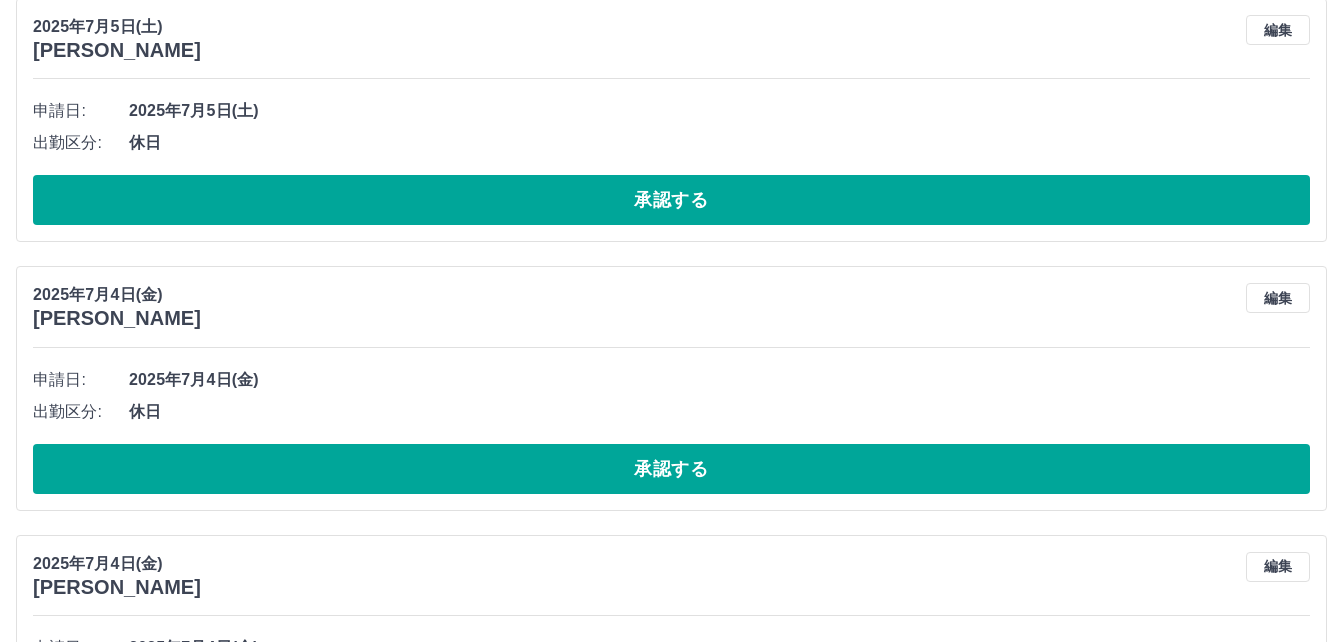 click on "申請日: 2025年7月4日(金) 出勤区分: 休日 承認する" at bounding box center (671, 429) 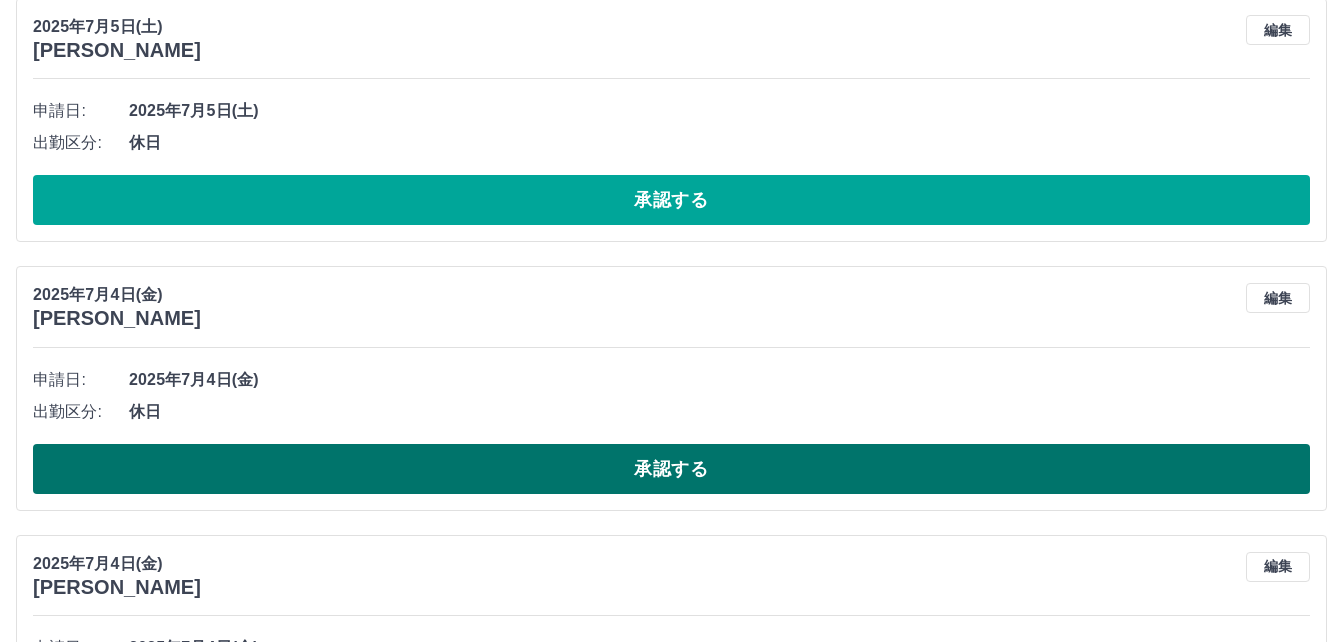 click on "承認する" at bounding box center [671, 469] 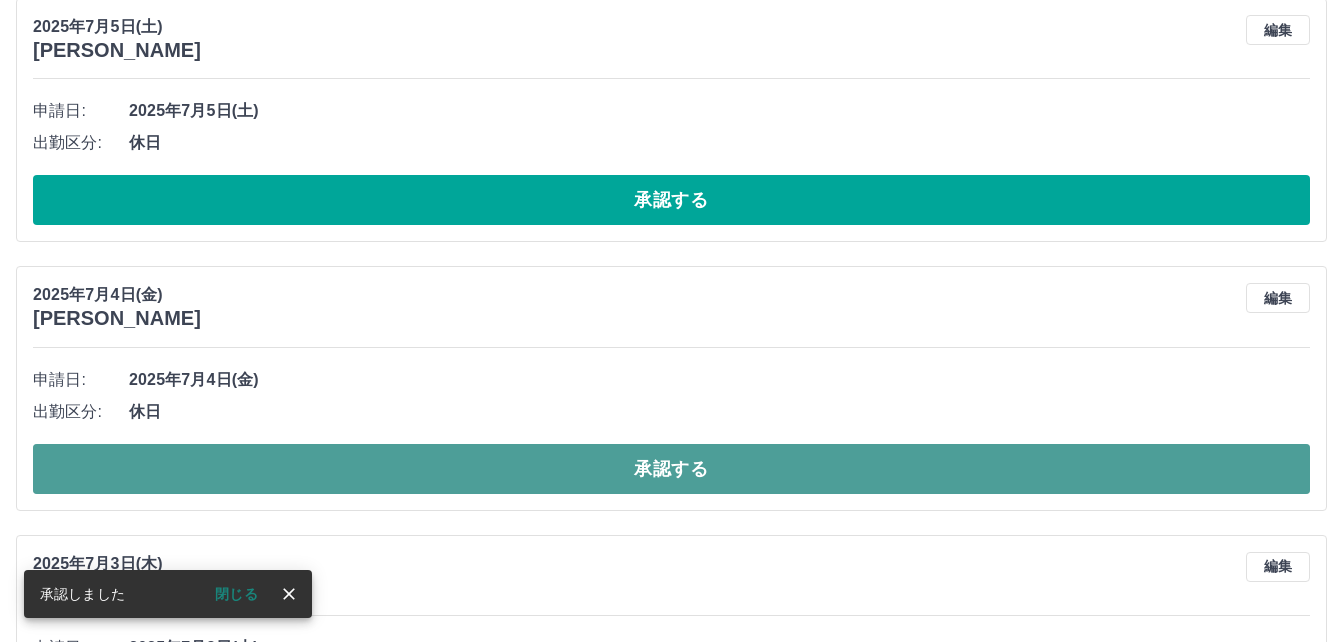 drag, startPoint x: 580, startPoint y: 471, endPoint x: 589, endPoint y: 476, distance: 10.29563 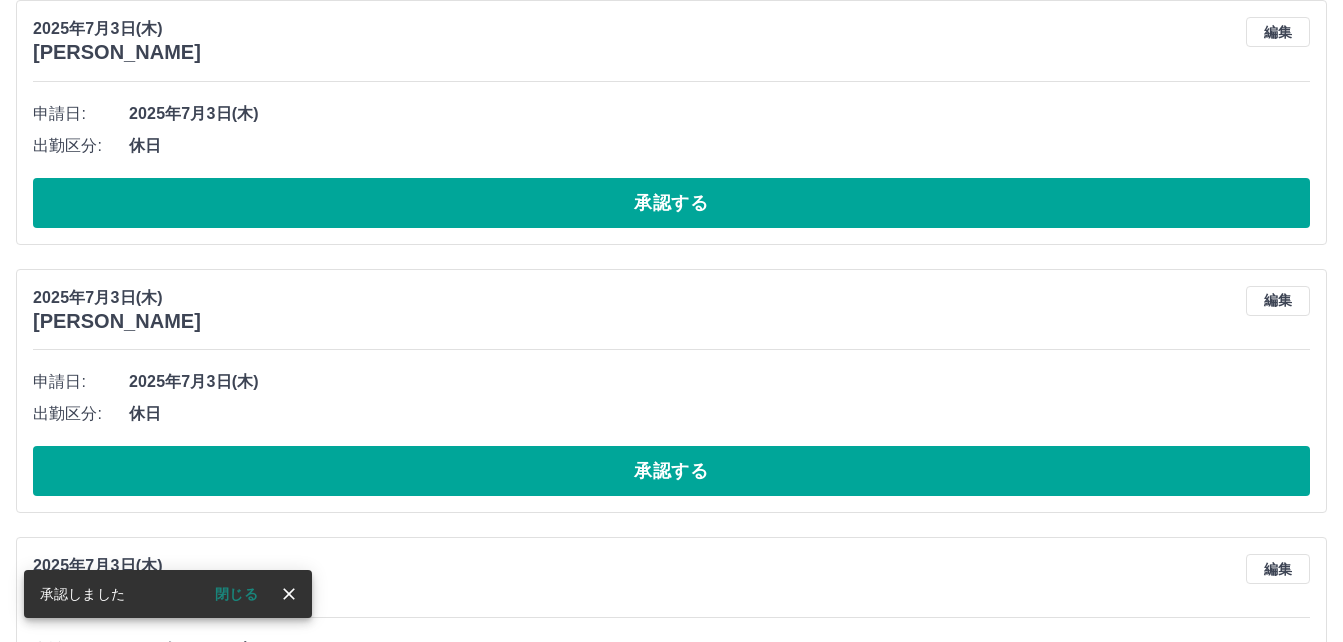 scroll, scrollTop: 2475, scrollLeft: 0, axis: vertical 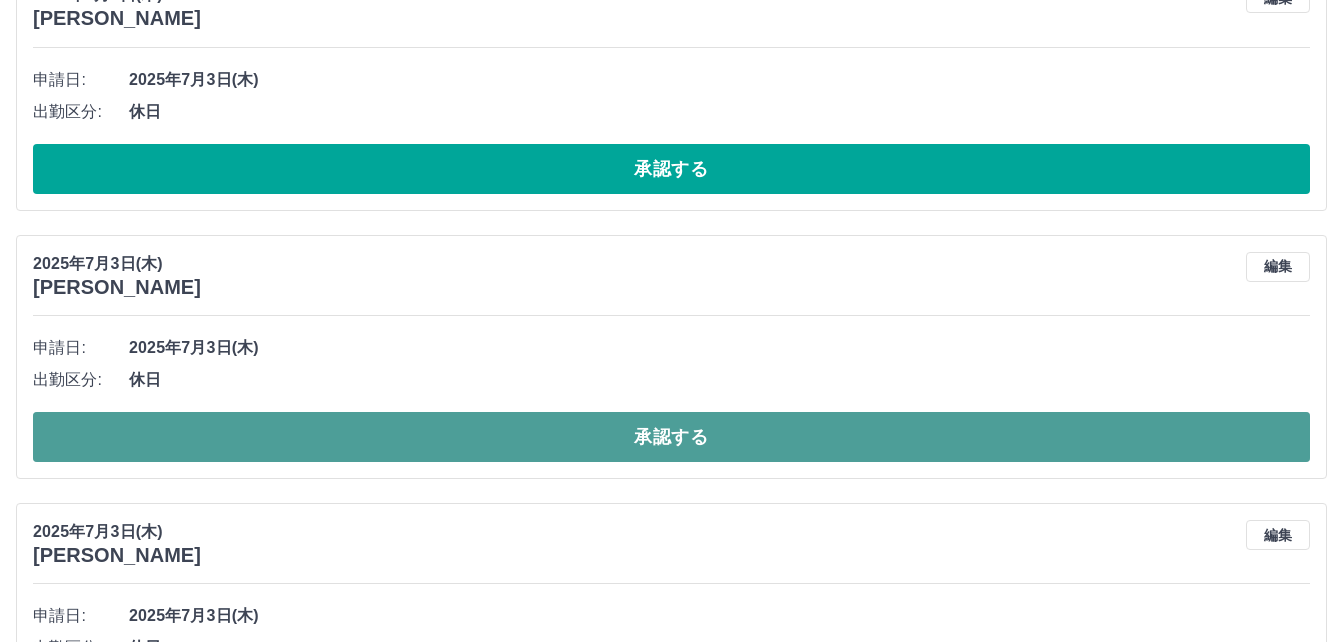 click on "承認する" at bounding box center (671, 437) 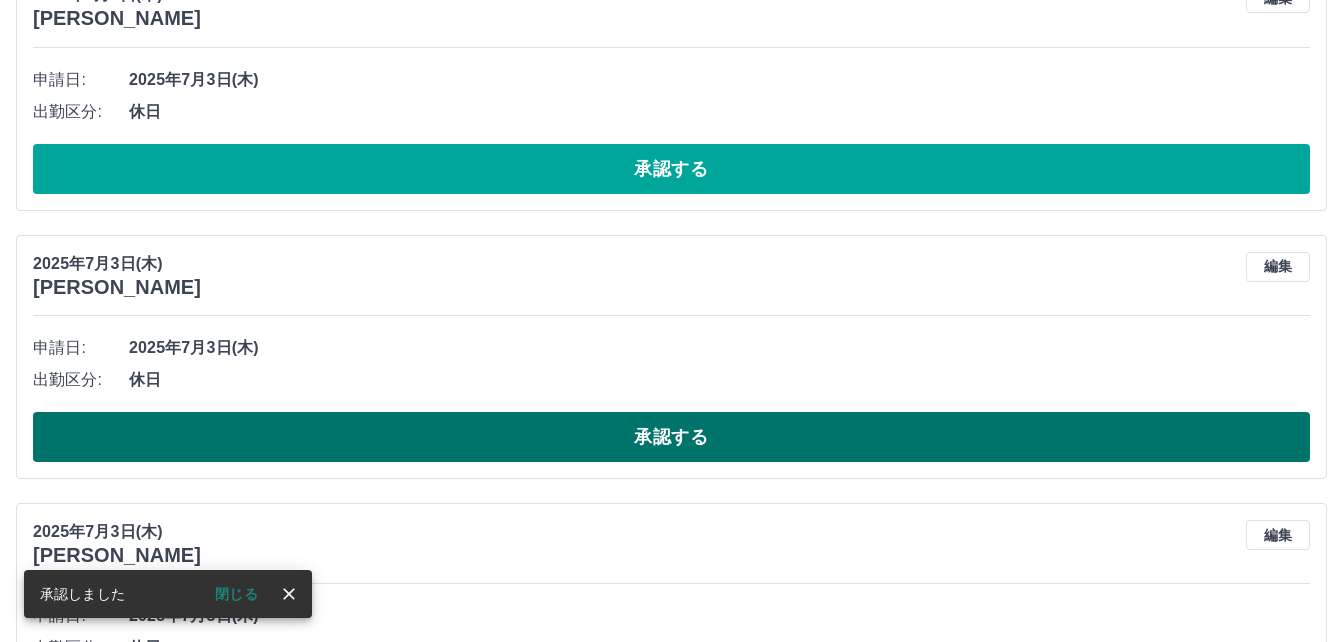 drag, startPoint x: 520, startPoint y: 450, endPoint x: 530, endPoint y: 458, distance: 12.806249 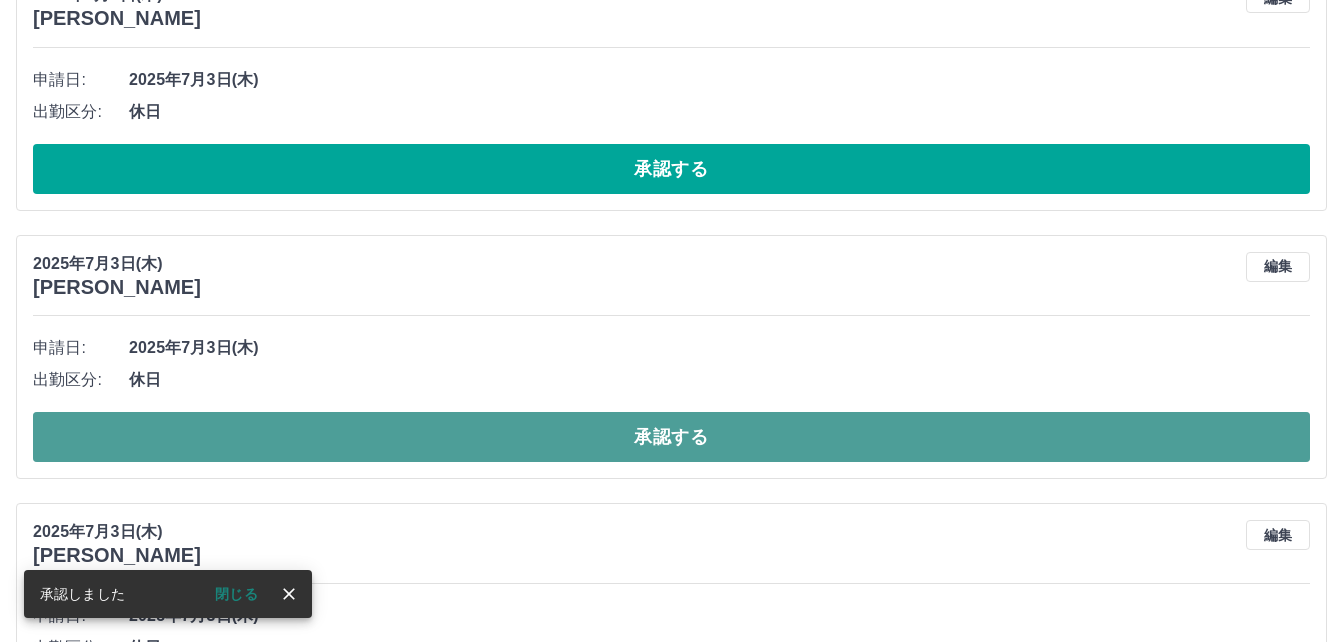 click on "承認する" at bounding box center (671, 437) 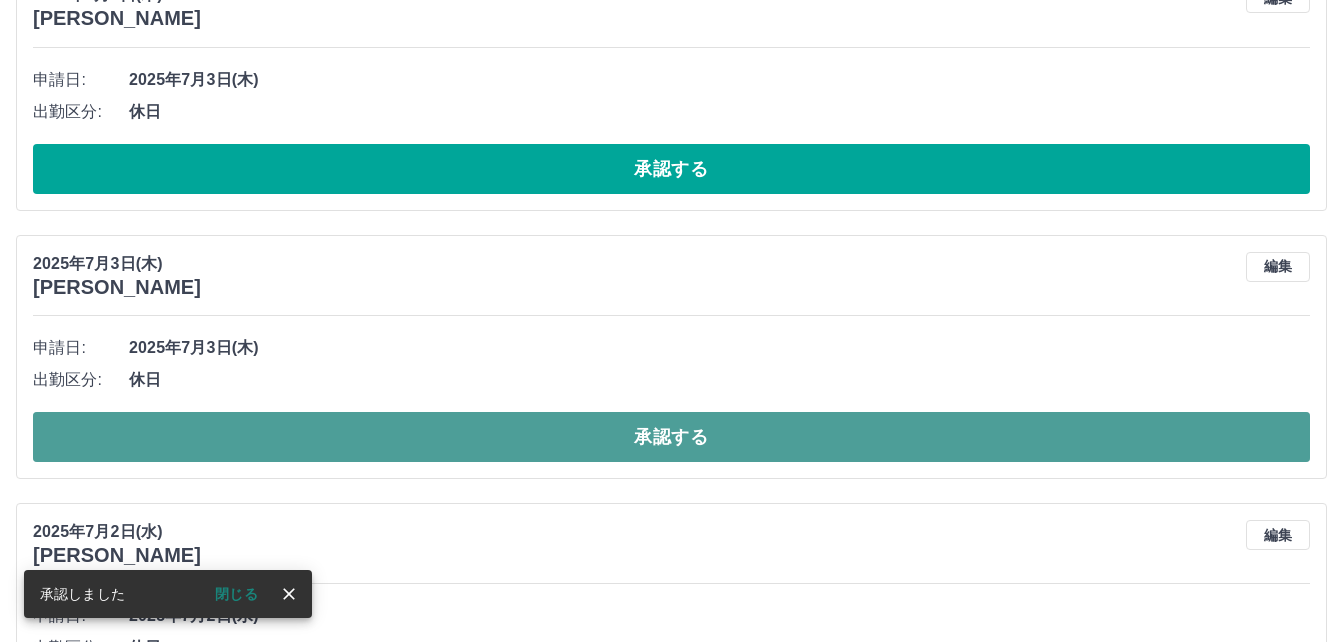 click on "承認する" at bounding box center (671, 437) 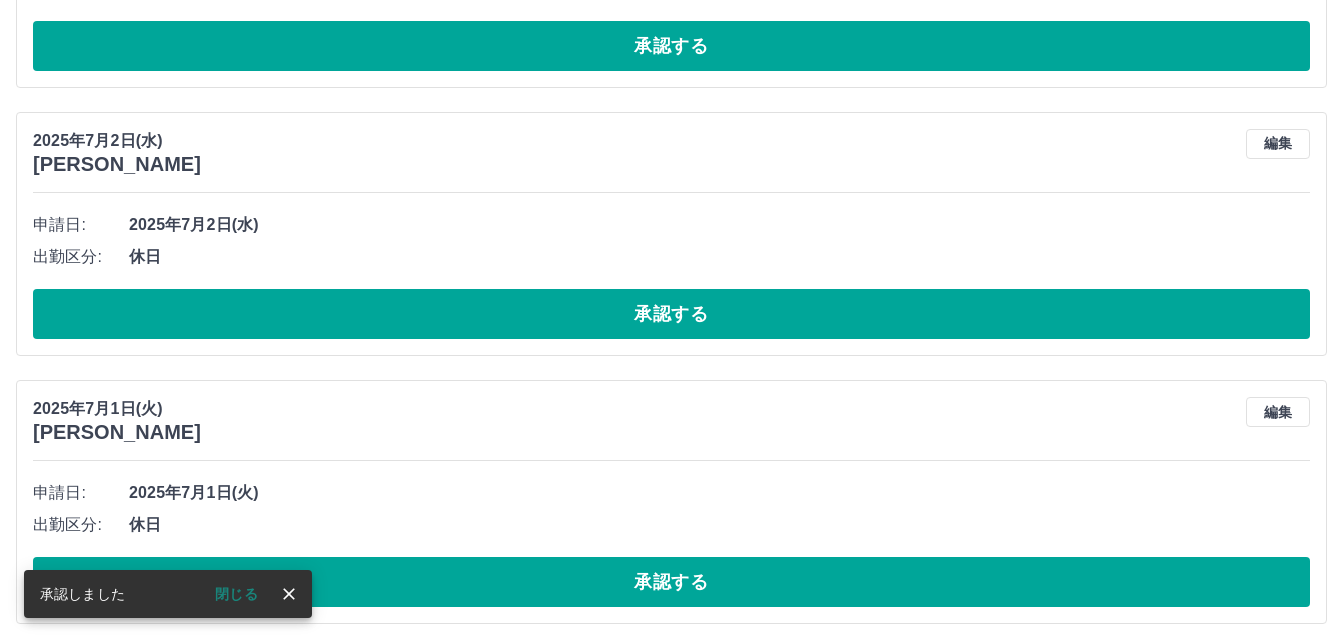 scroll, scrollTop: 2605, scrollLeft: 0, axis: vertical 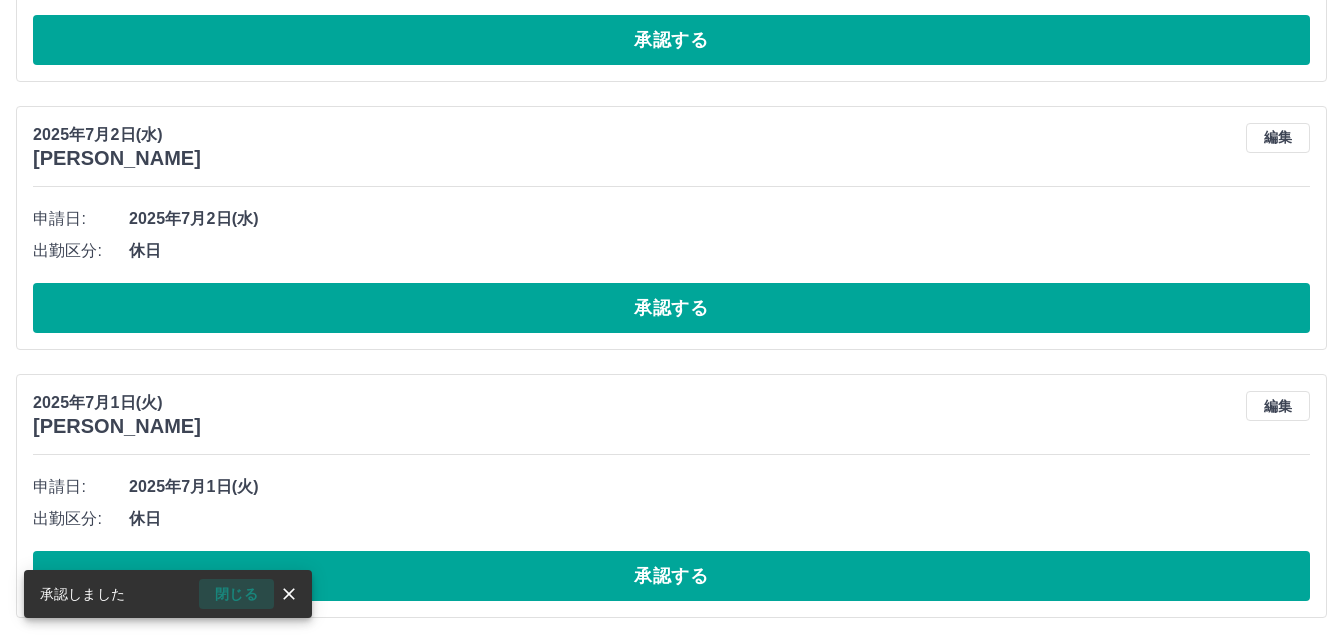 click on "閉じる" at bounding box center (236, 594) 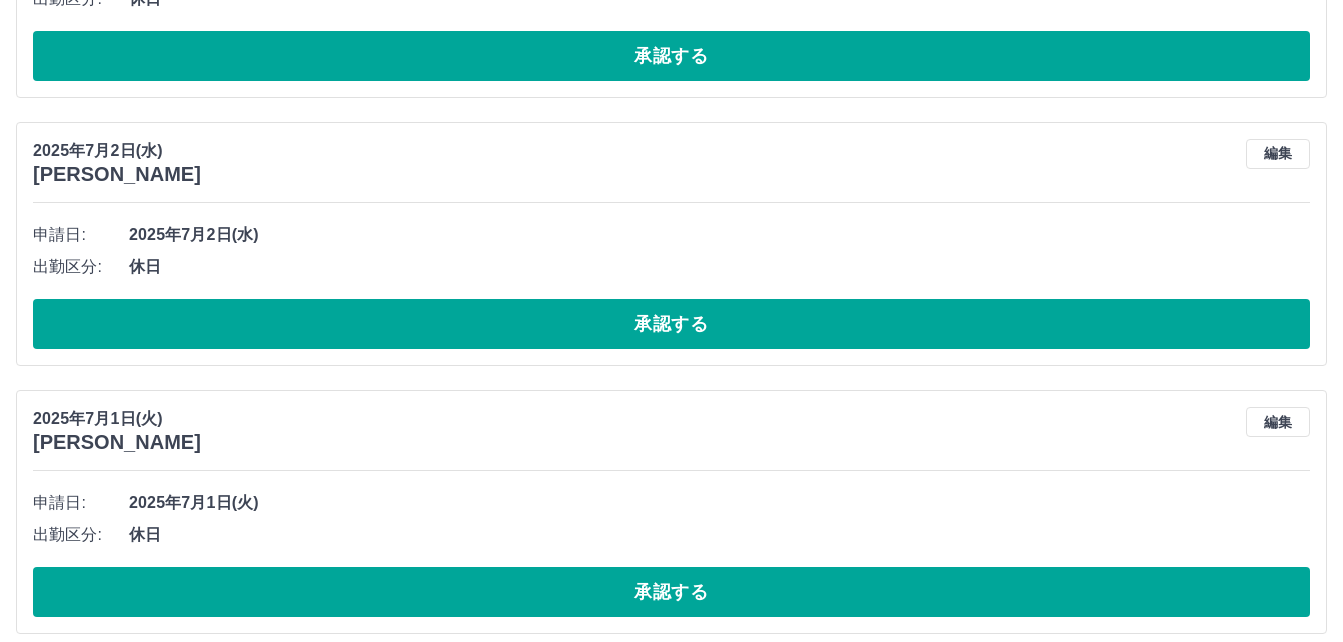 scroll, scrollTop: 2605, scrollLeft: 0, axis: vertical 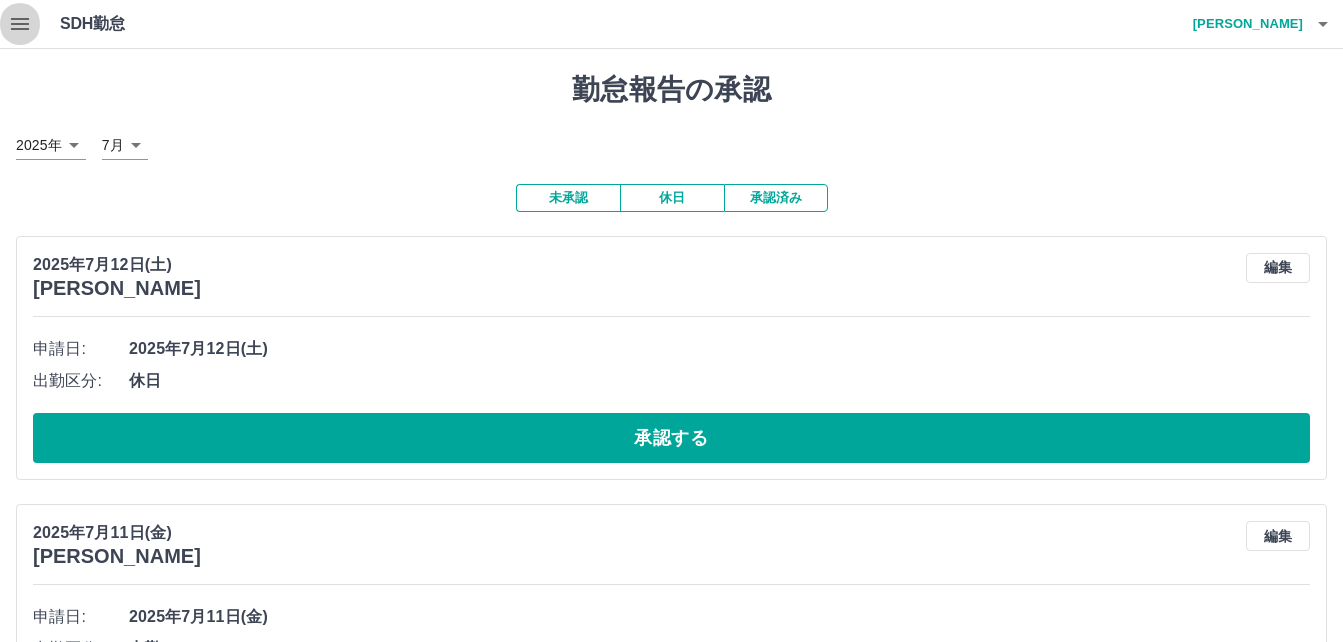 click 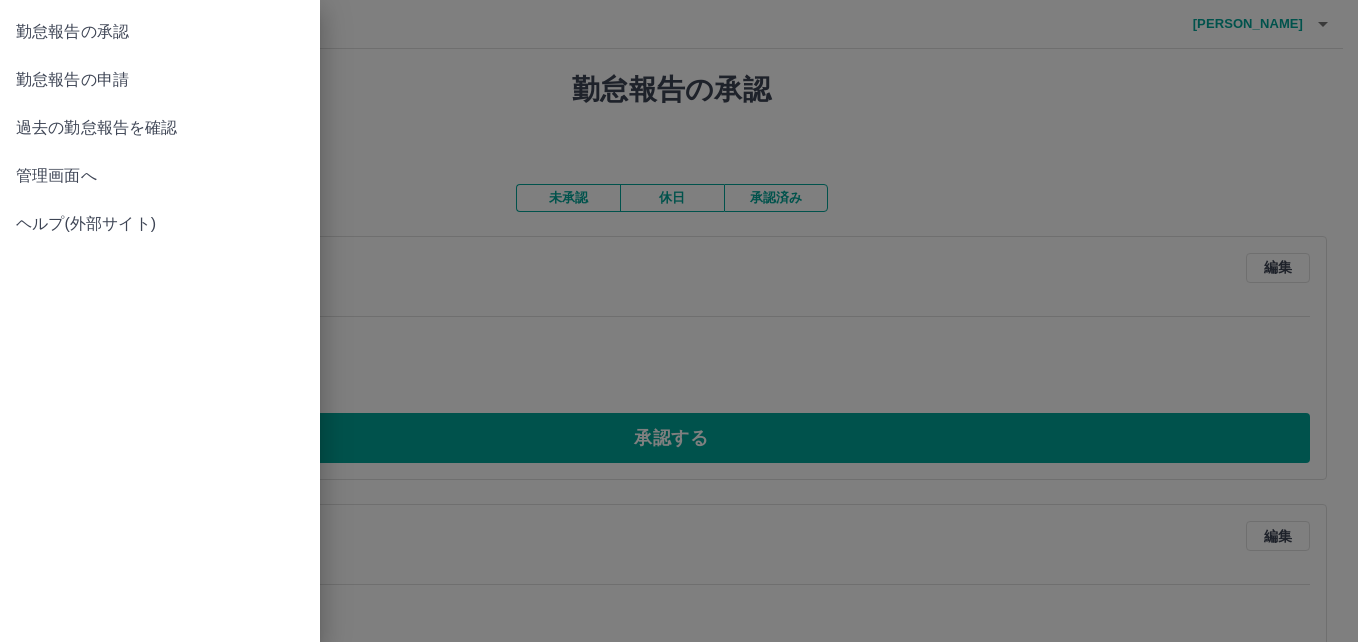 click on "管理画面へ" at bounding box center [160, 176] 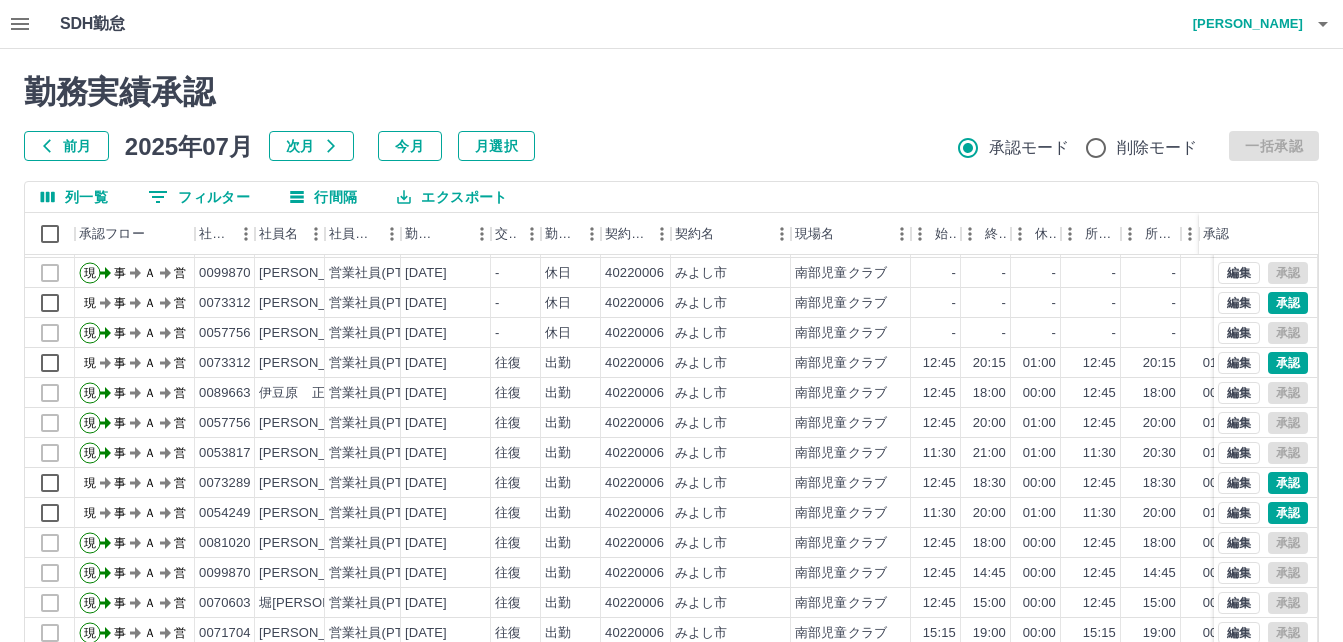 scroll, scrollTop: 102, scrollLeft: 0, axis: vertical 